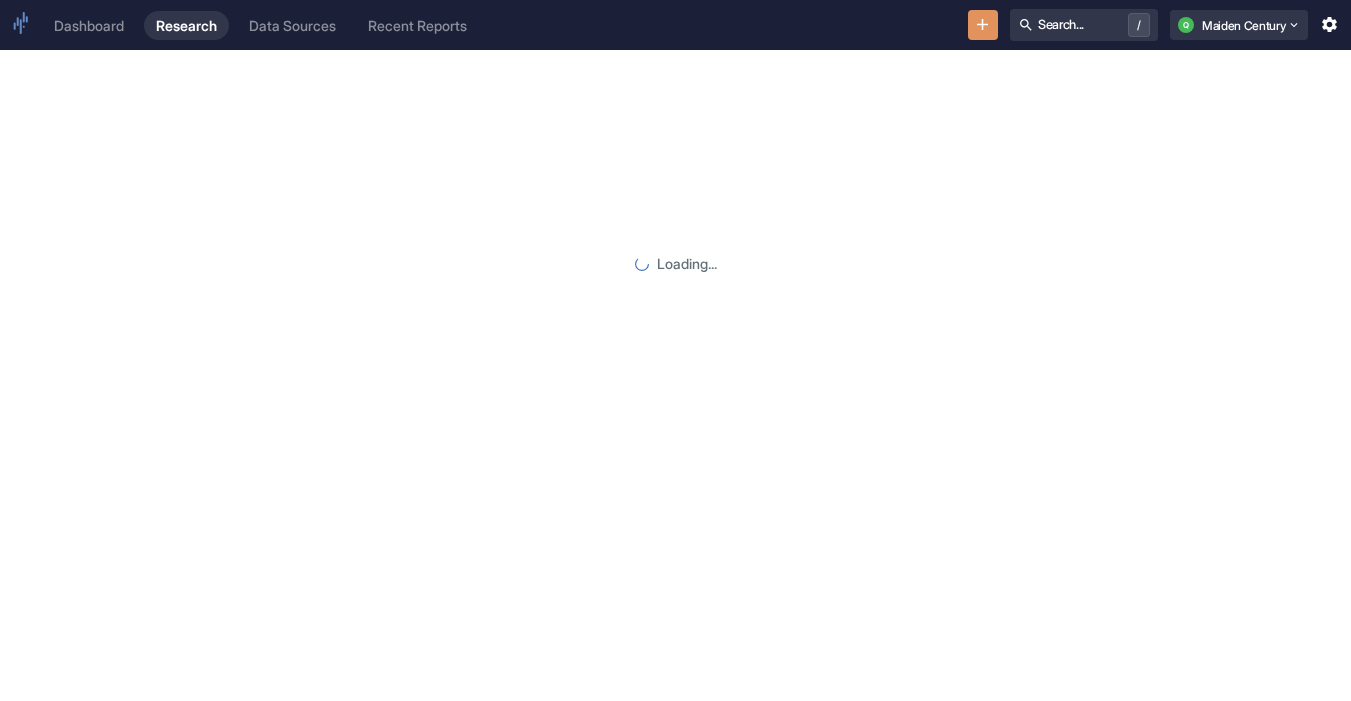 scroll, scrollTop: 0, scrollLeft: 0, axis: both 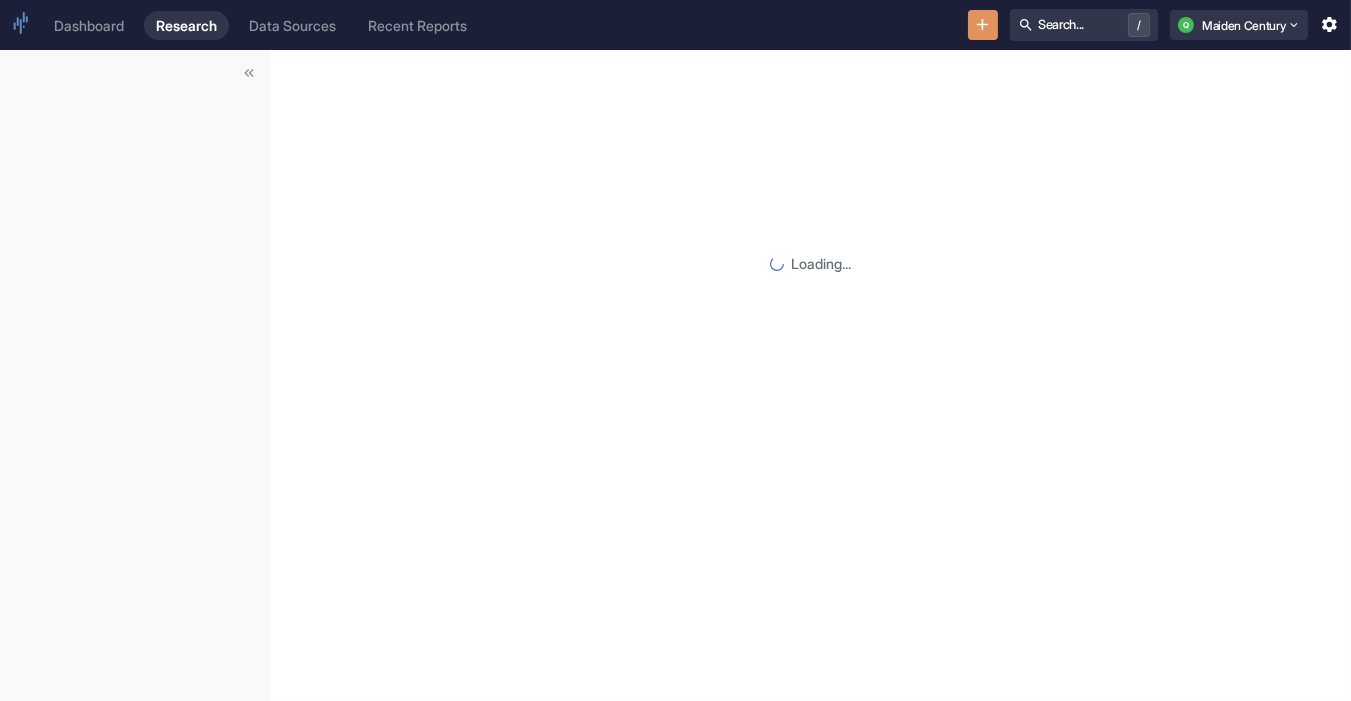 click on "Dashboard" at bounding box center [89, 25] 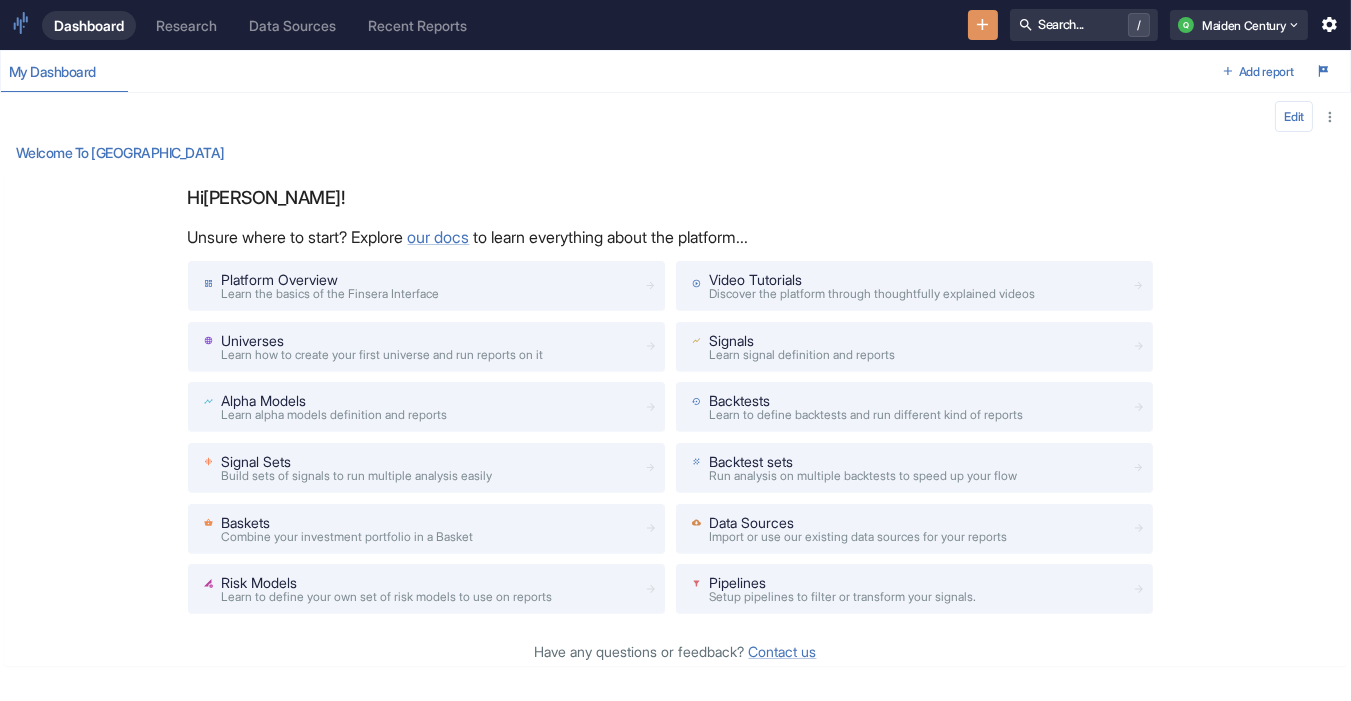 click on "Research" at bounding box center [186, 25] 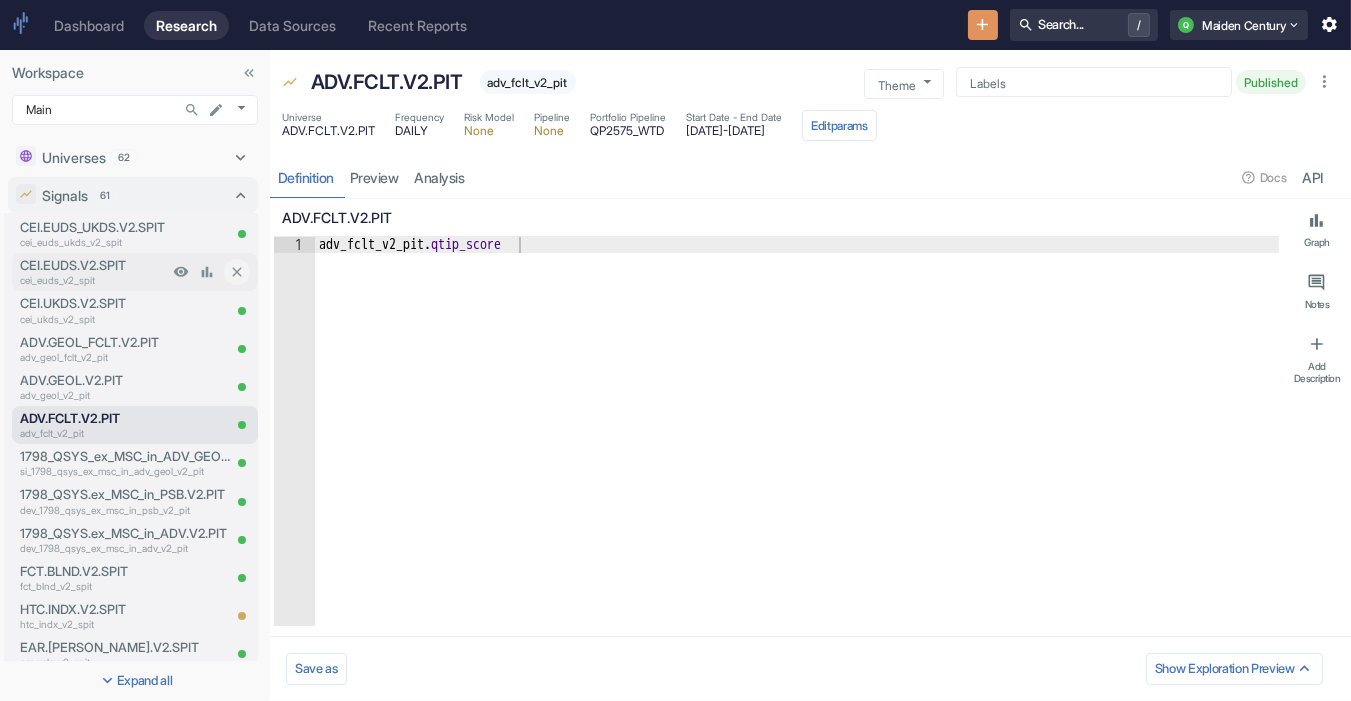 scroll, scrollTop: 2005, scrollLeft: 0, axis: vertical 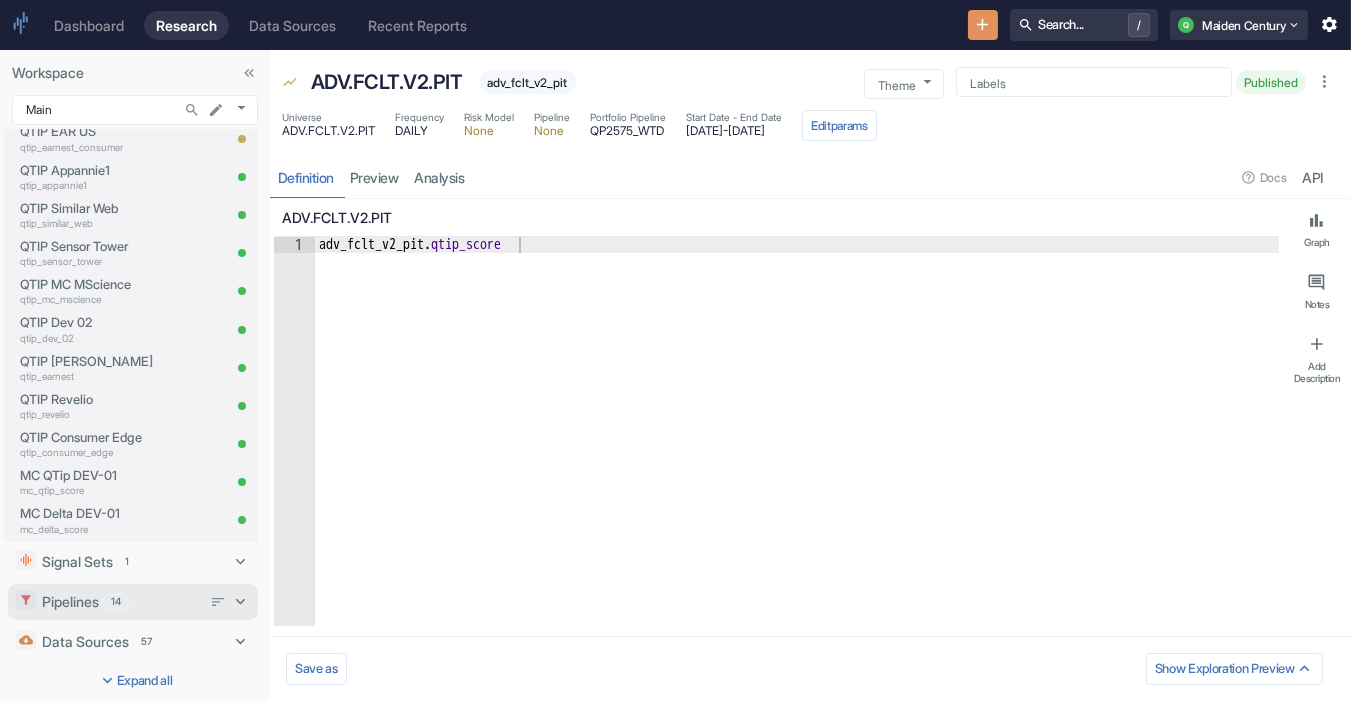 click on "14" at bounding box center (116, 601) 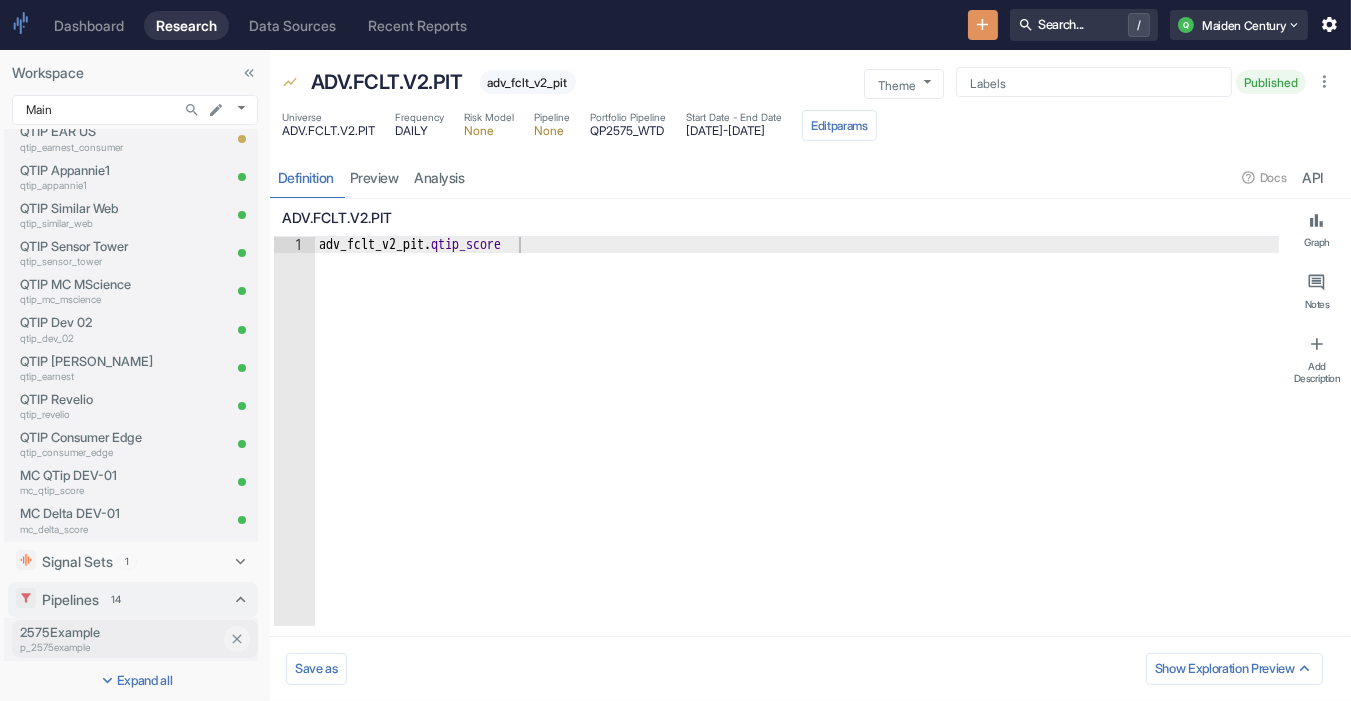scroll, scrollTop: 2308, scrollLeft: 0, axis: vertical 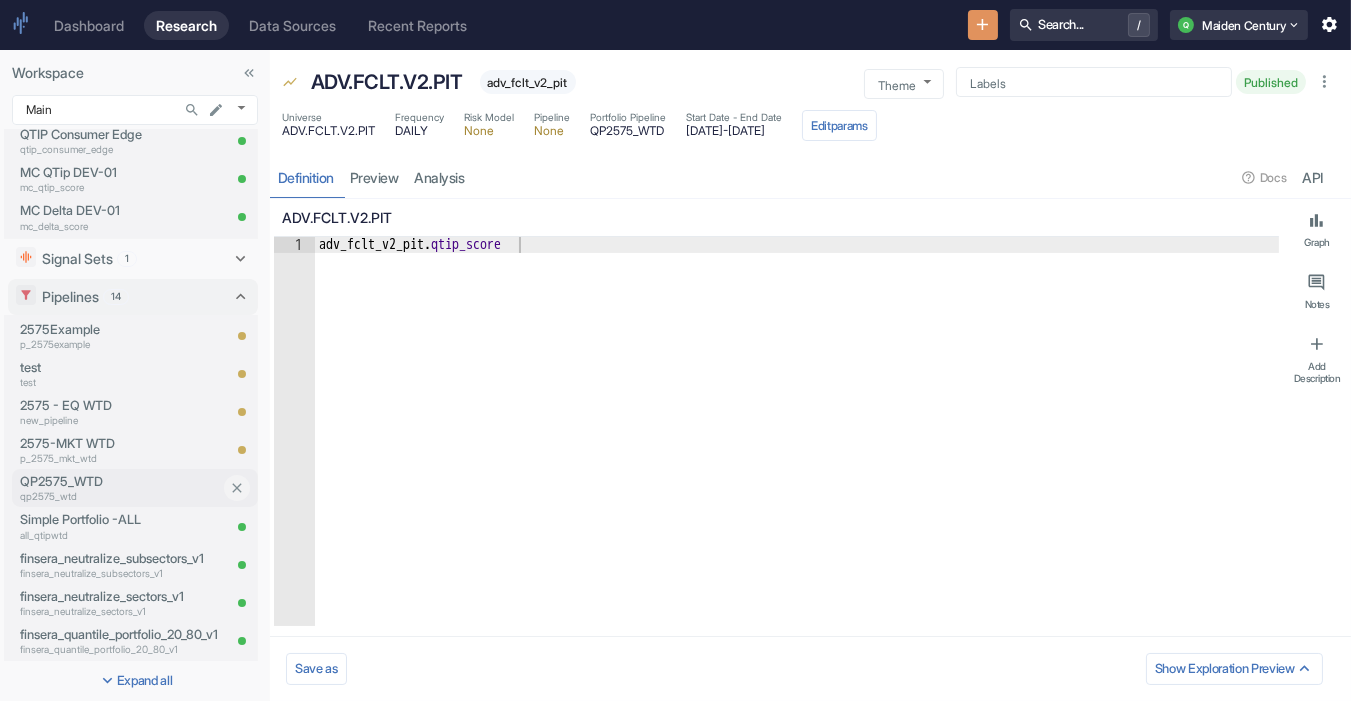 type on "x" 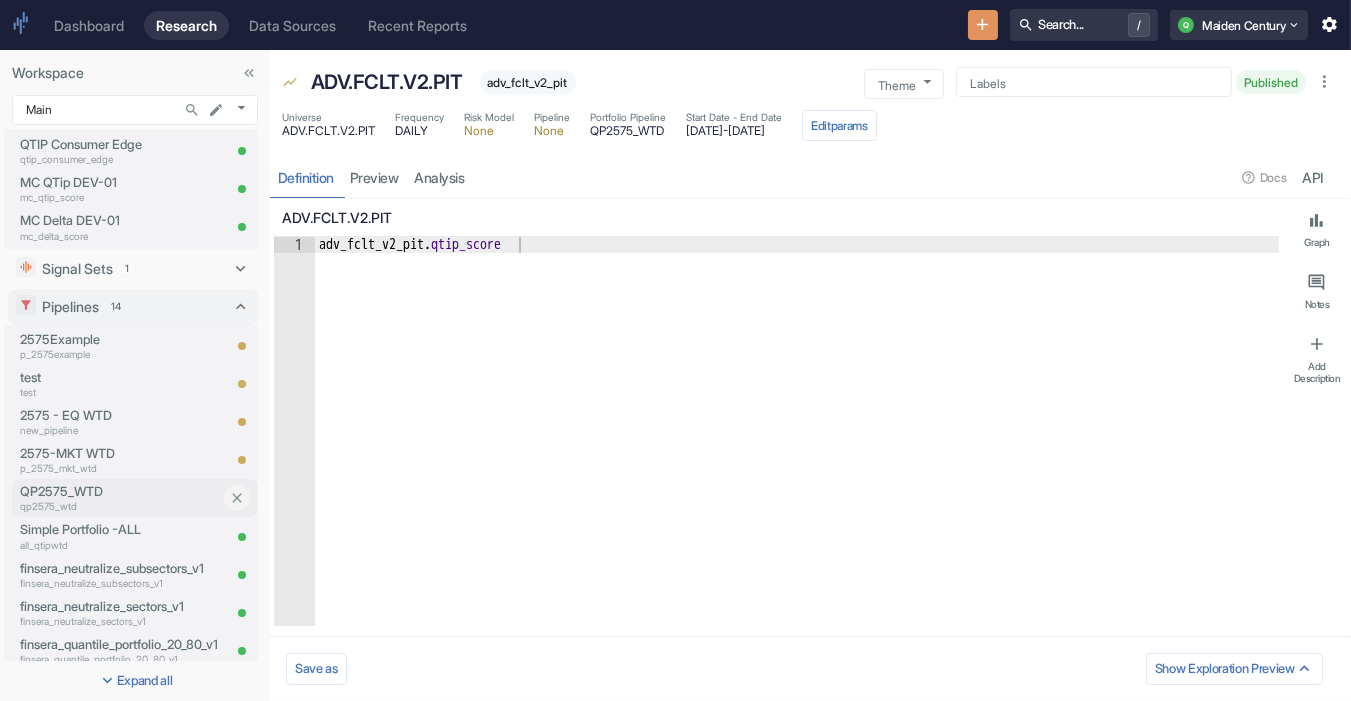 scroll, scrollTop: 2297, scrollLeft: 0, axis: vertical 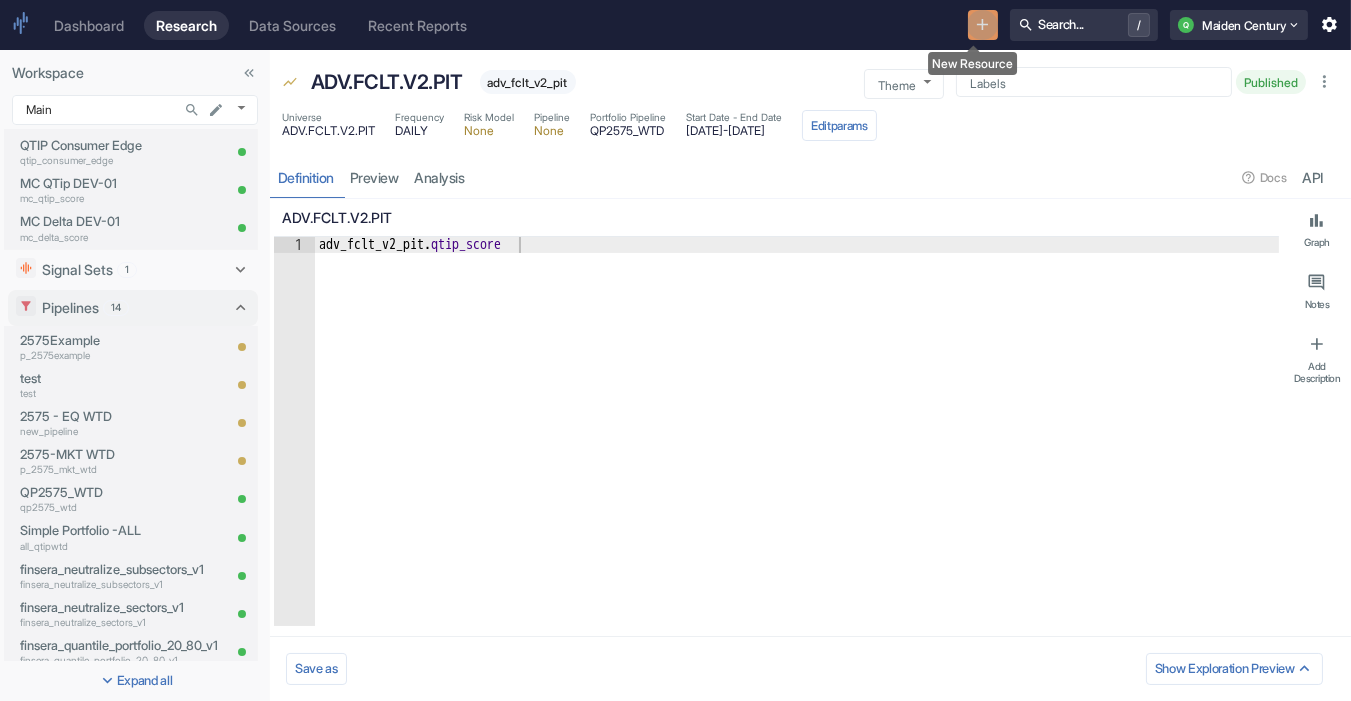 click 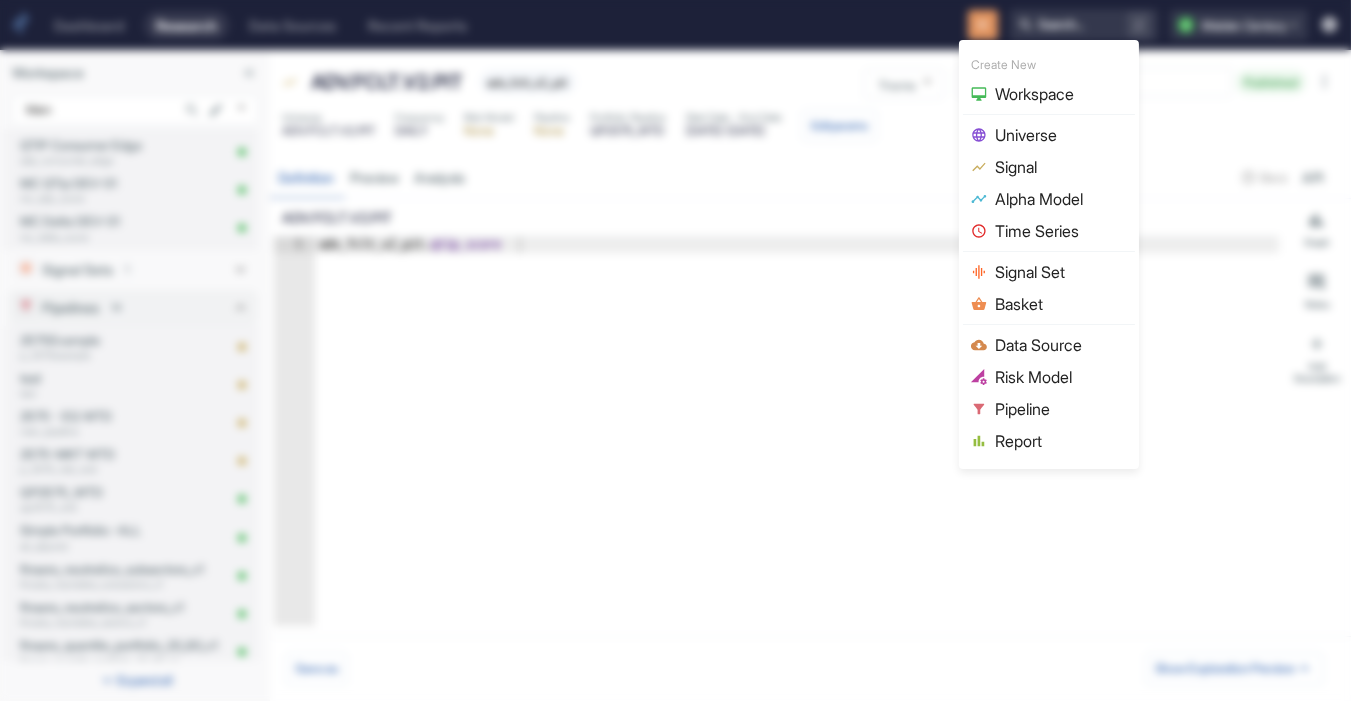 click on "Pipeline" at bounding box center [1061, 409] 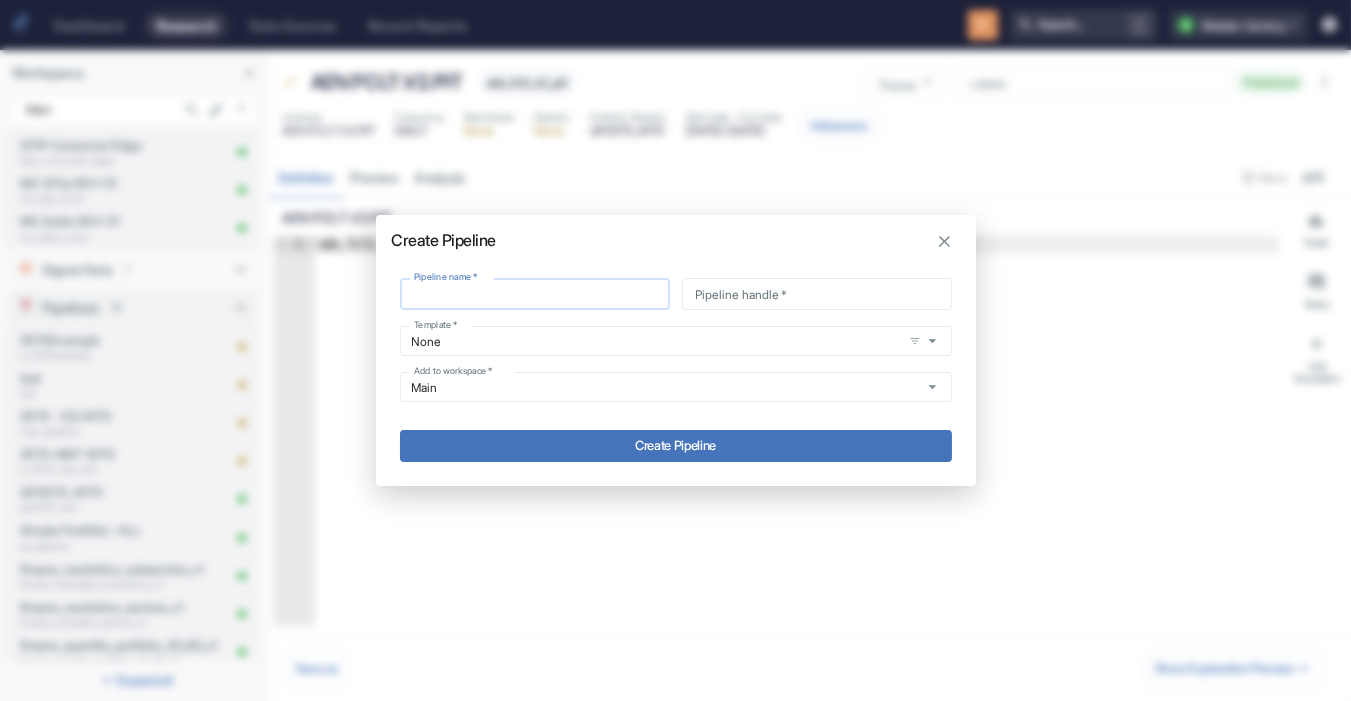 click on "Pipeline name   *" at bounding box center (535, 294) 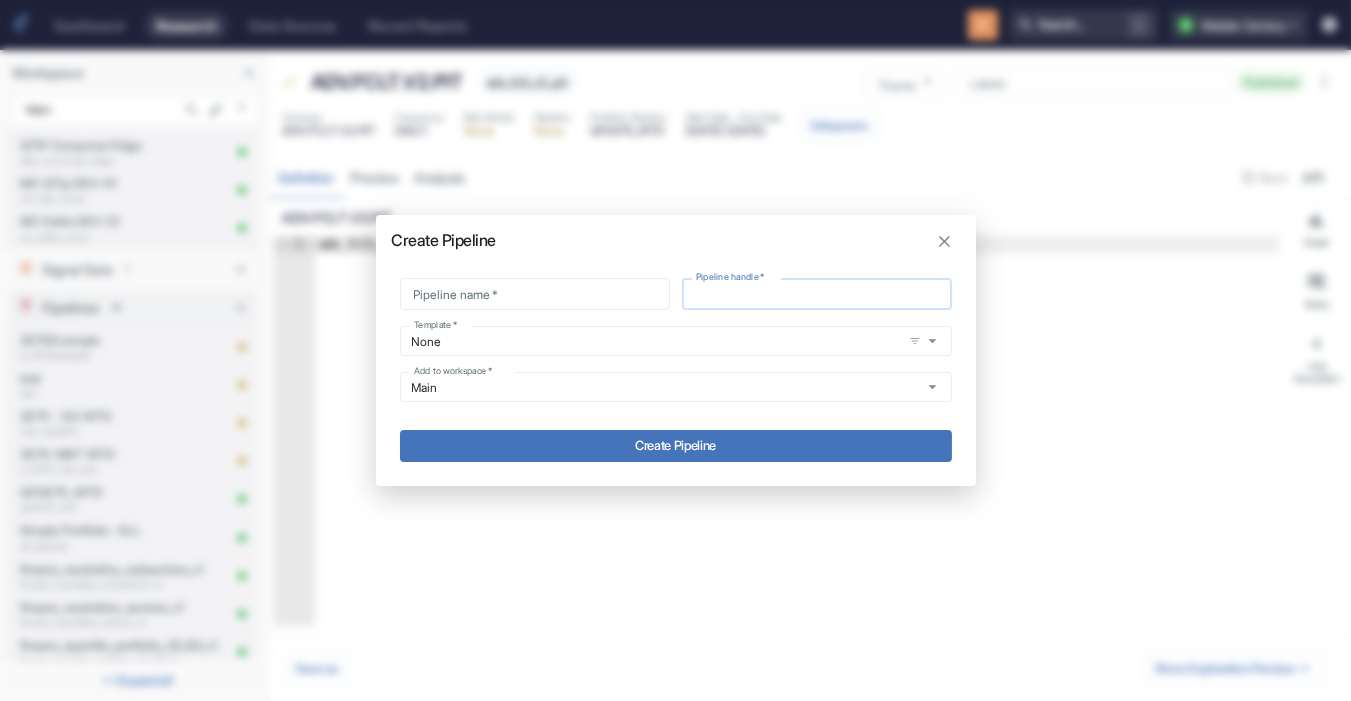 click on "Pipeline handle   *" at bounding box center [817, 294] 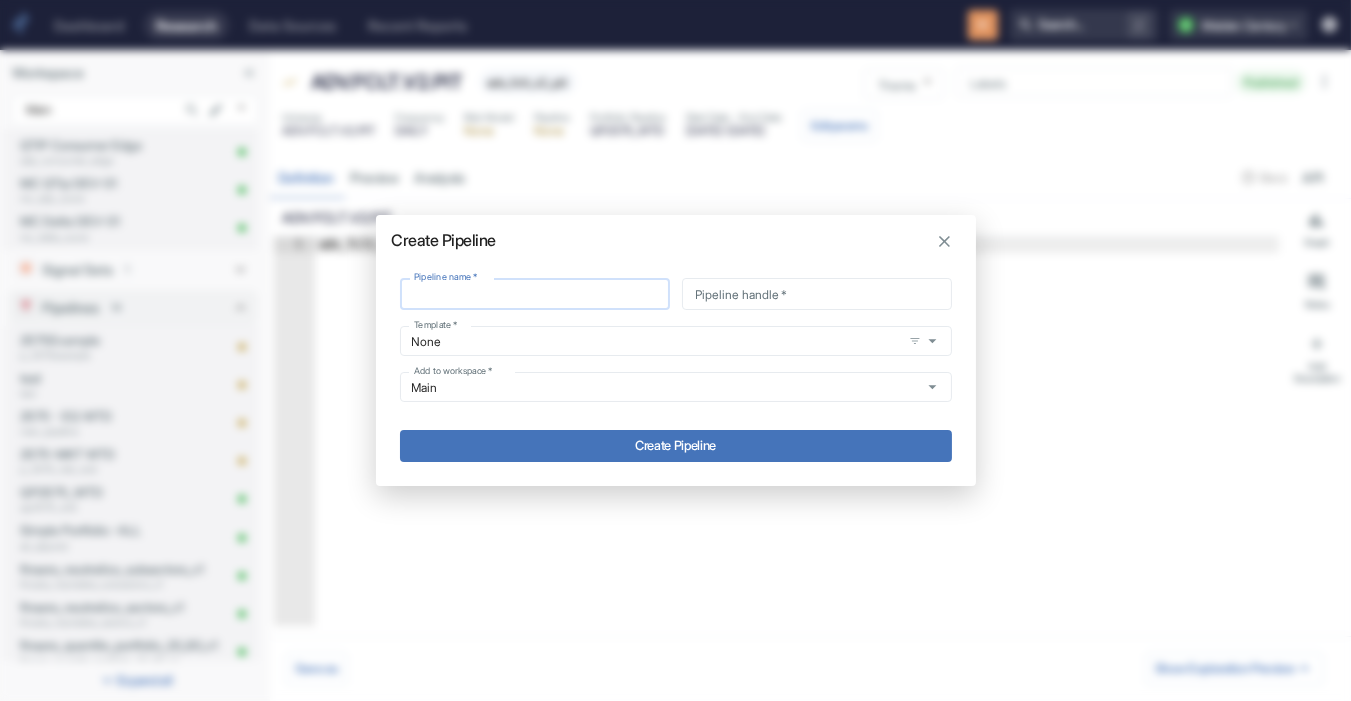 click on "Pipeline name   *" at bounding box center (535, 294) 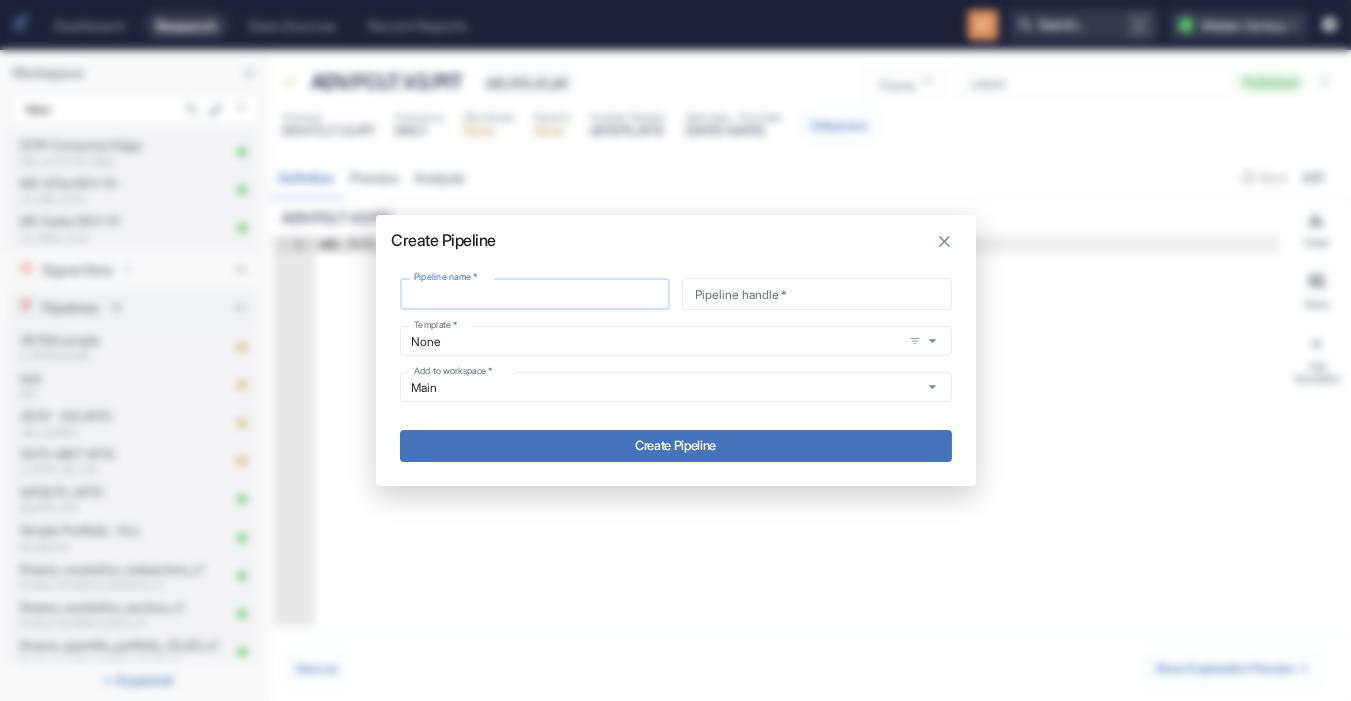 type on "d" 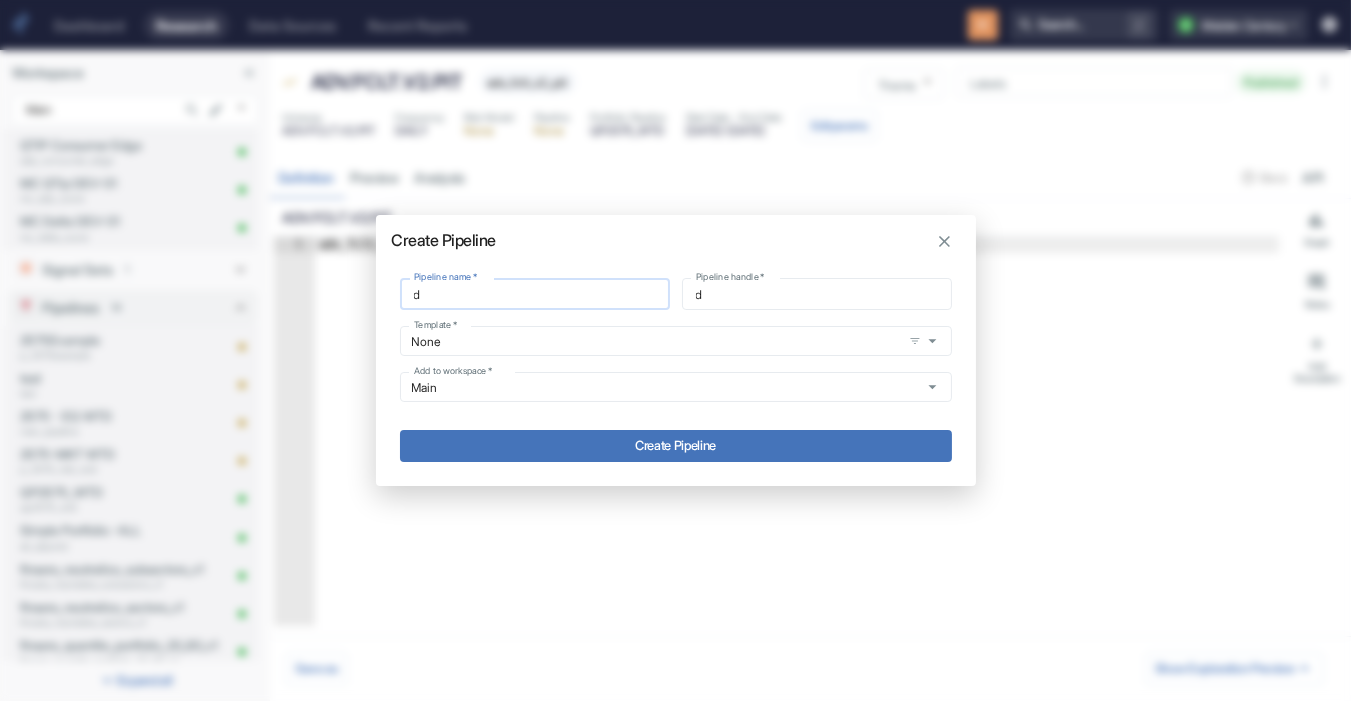 type 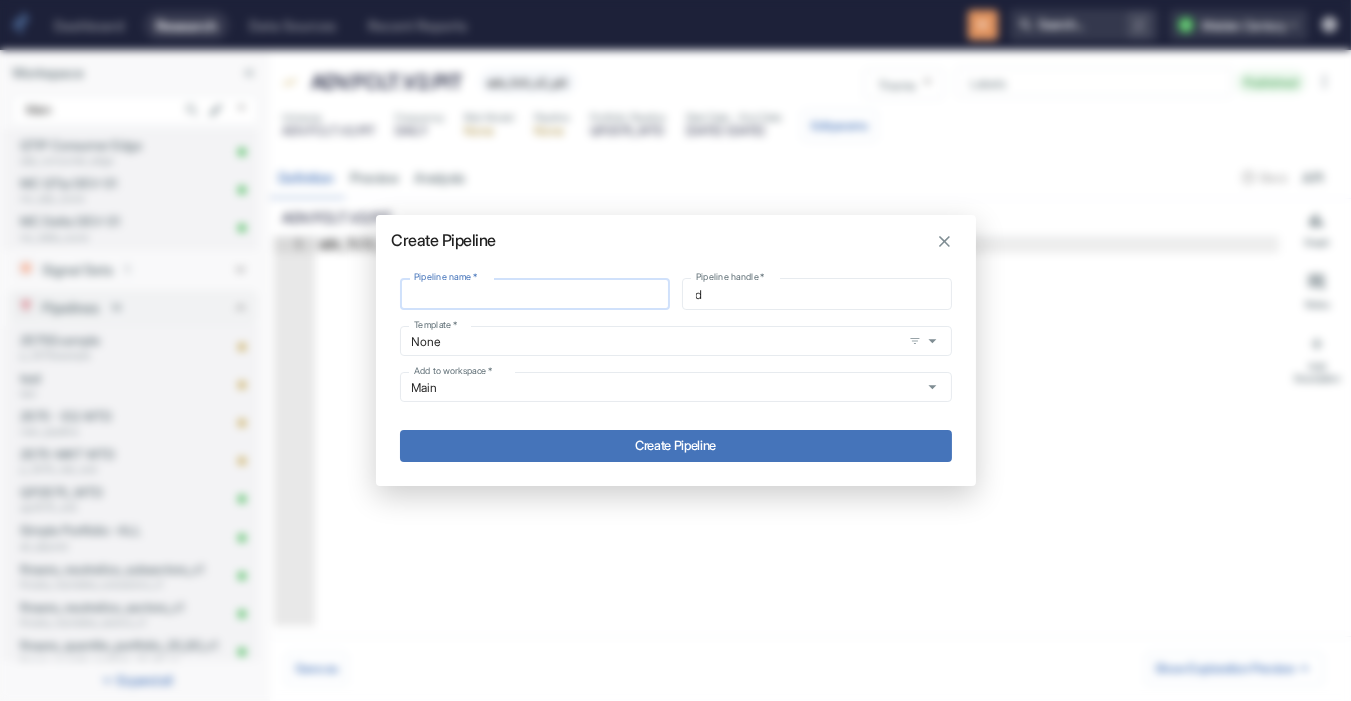 type 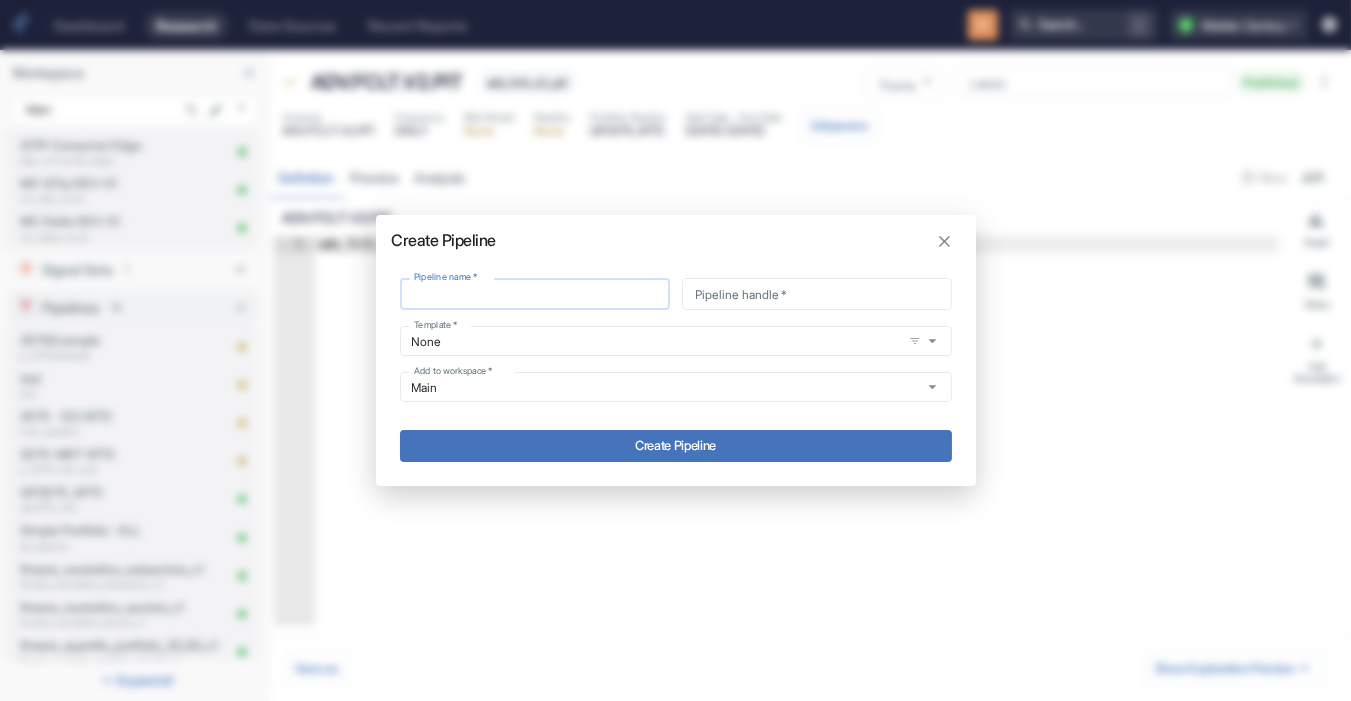 type on "t" 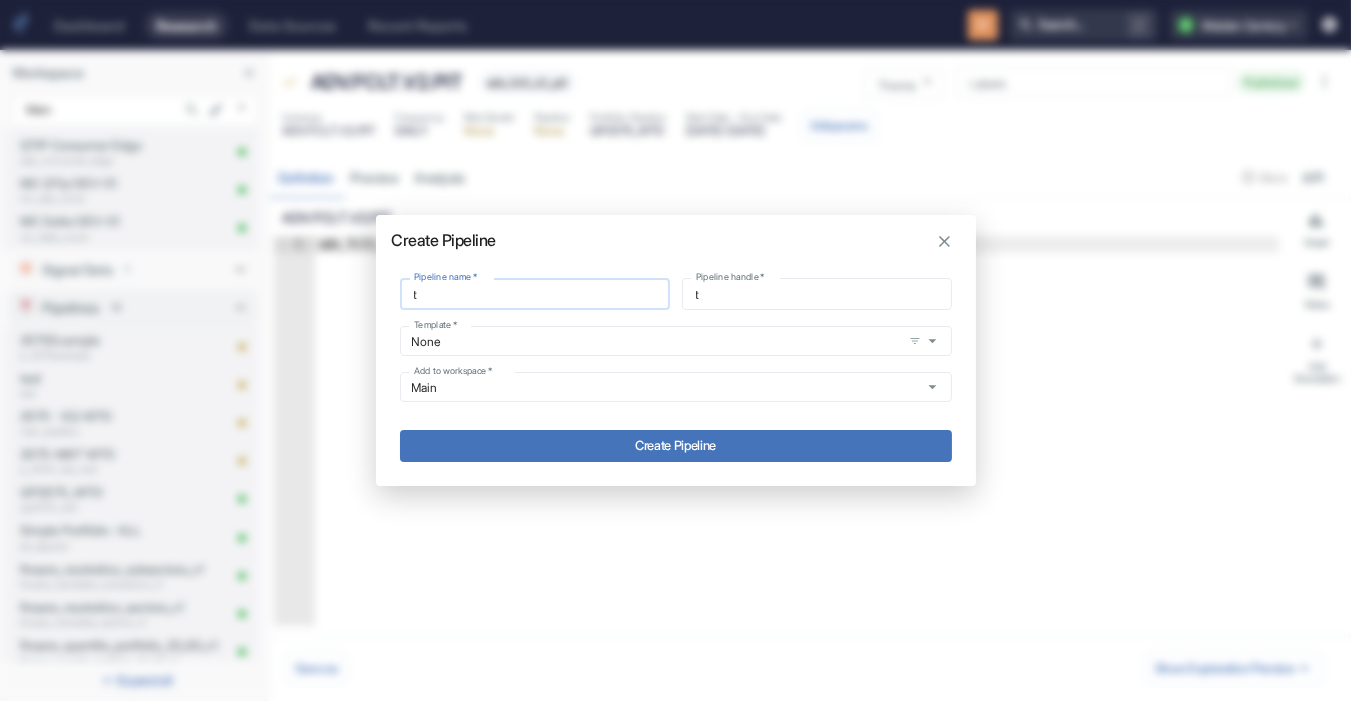 type on "te" 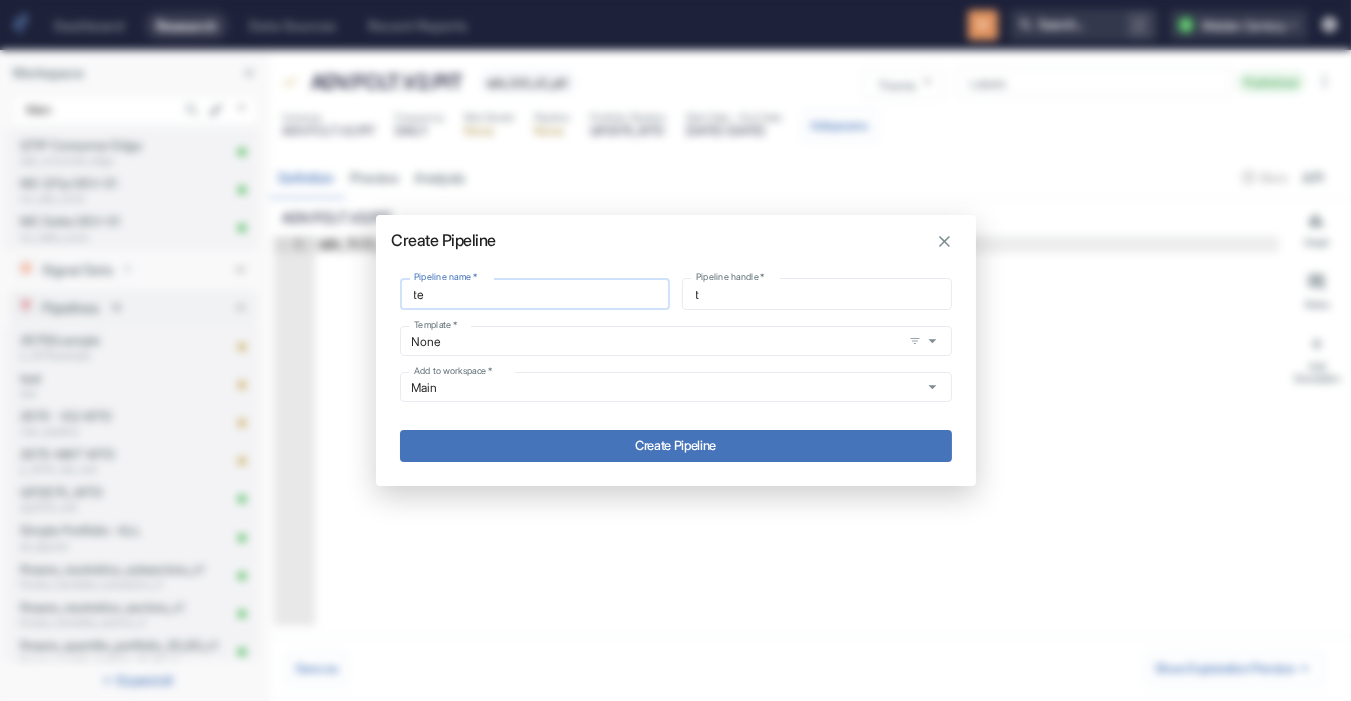 type on "te" 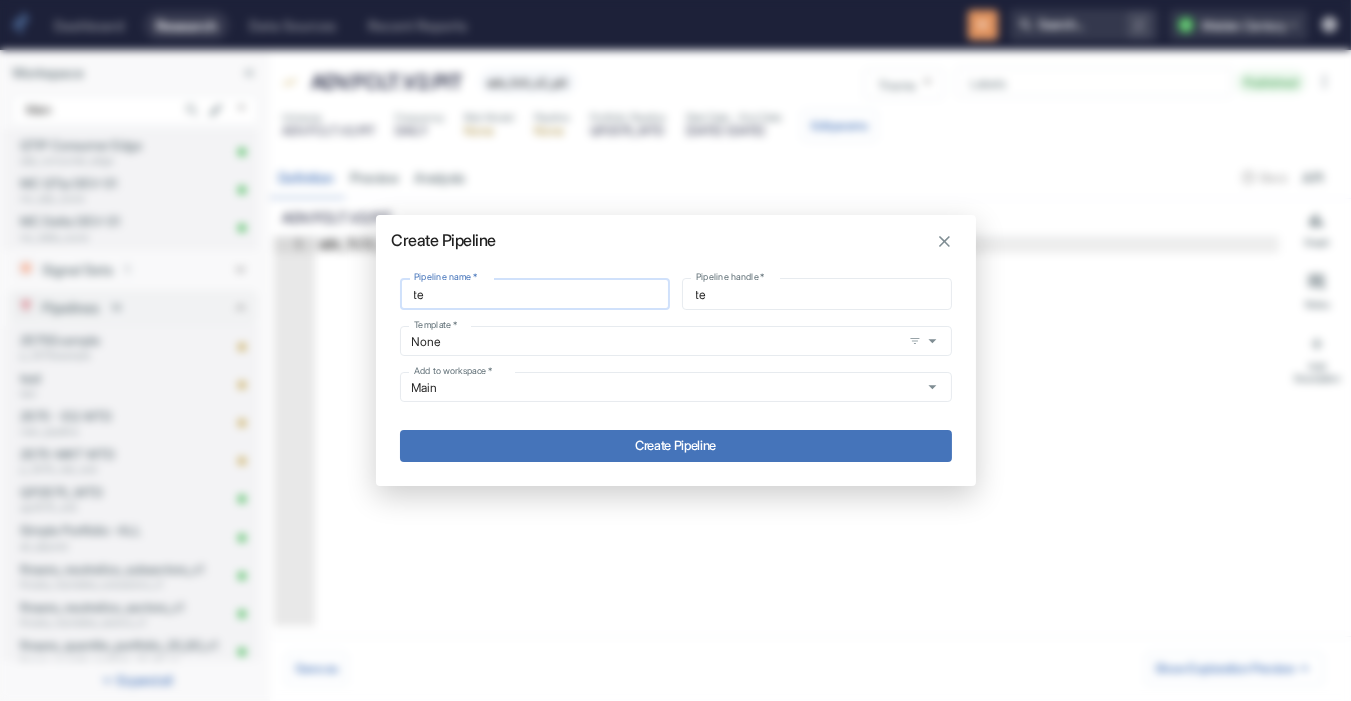 type on "tes" 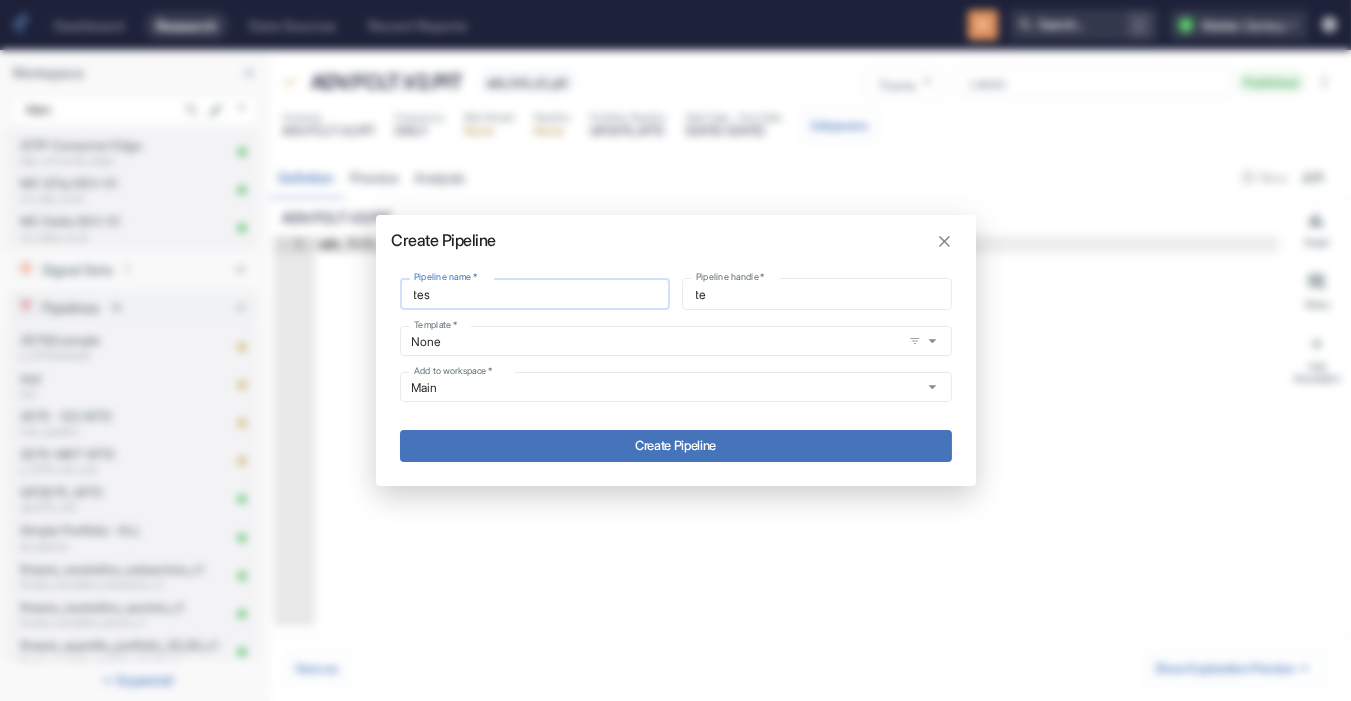 type on "tes" 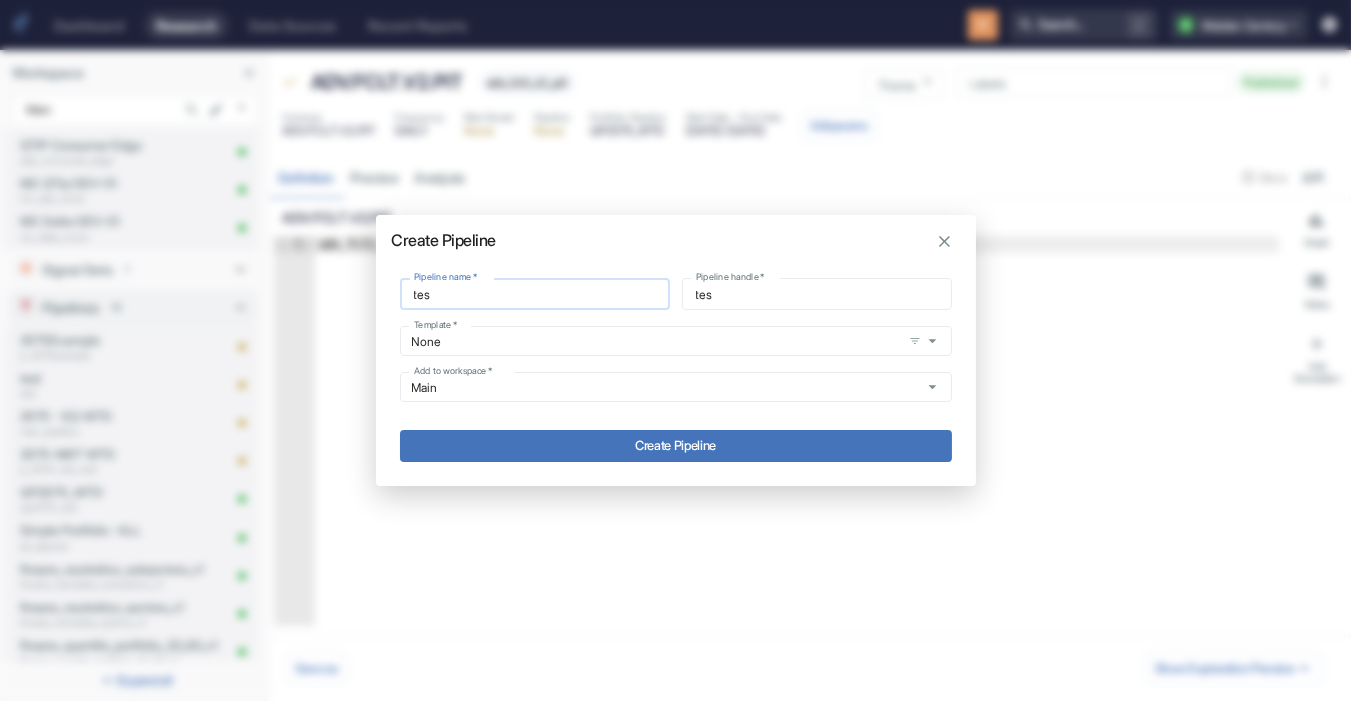 type on "test" 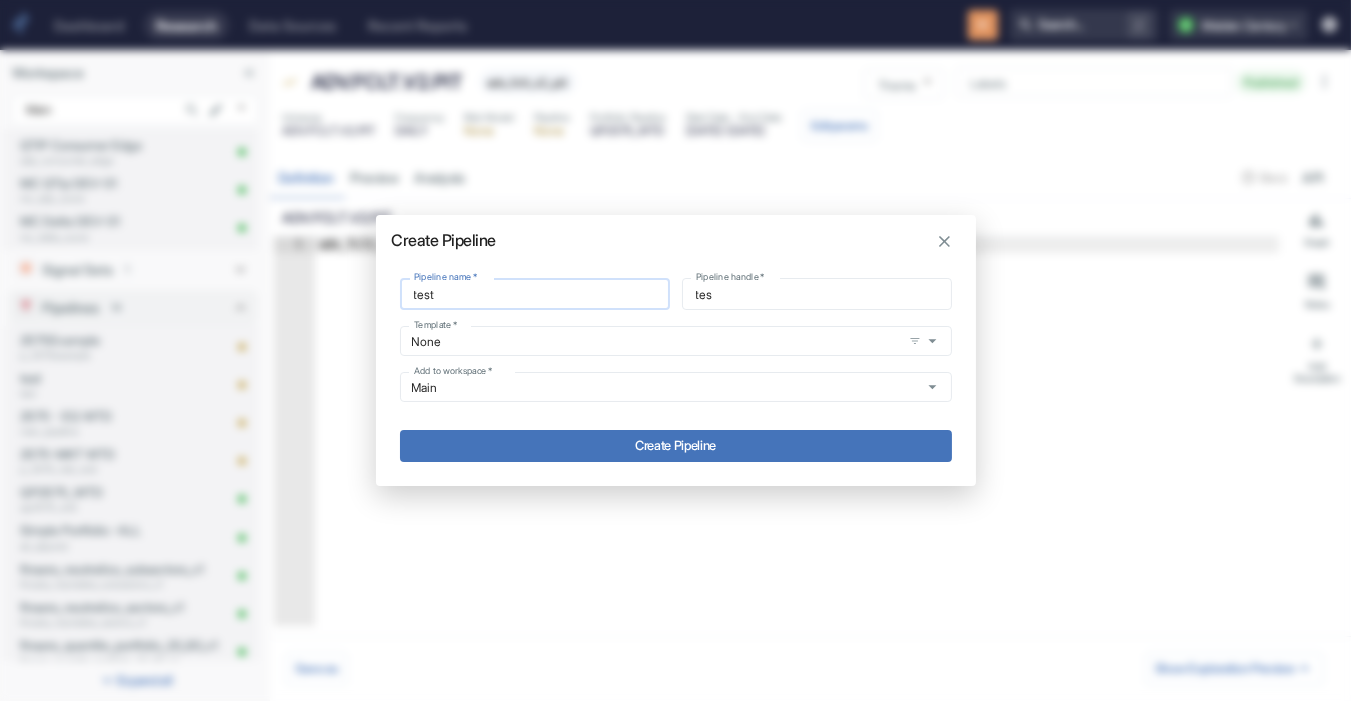 type on "test" 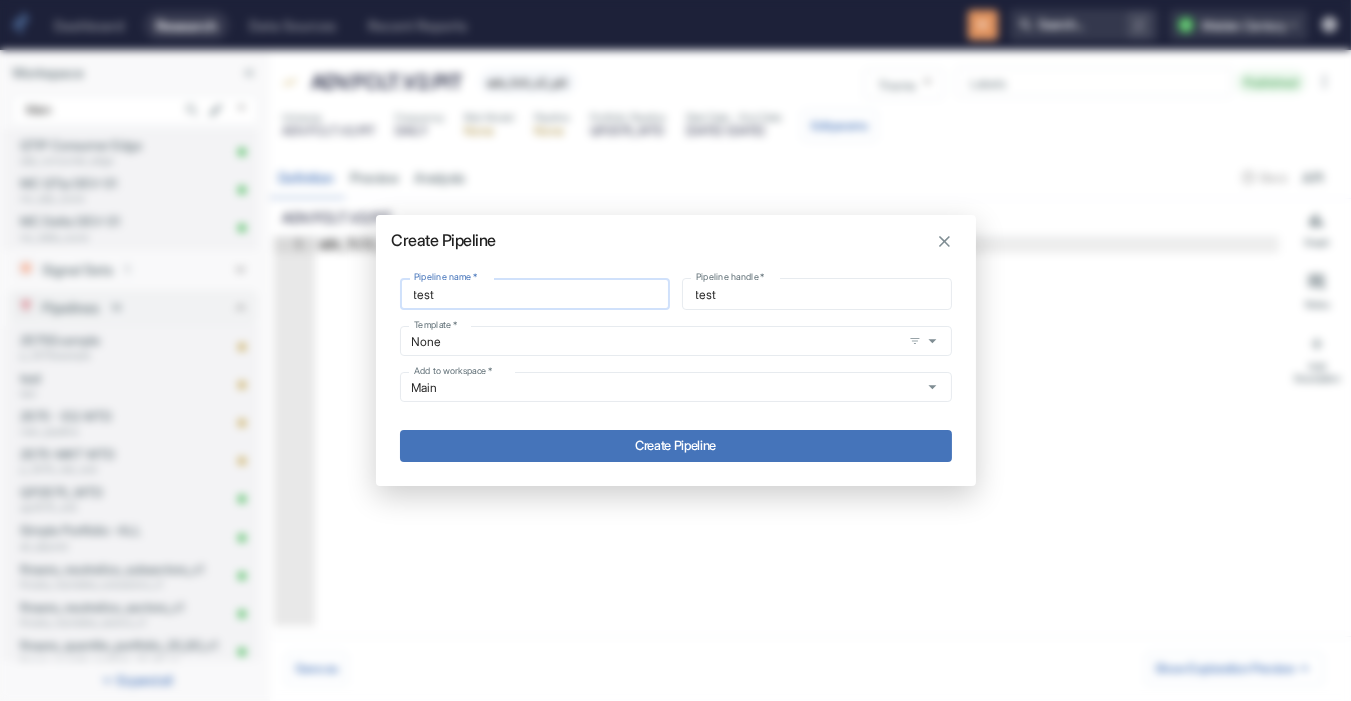 type on "testj" 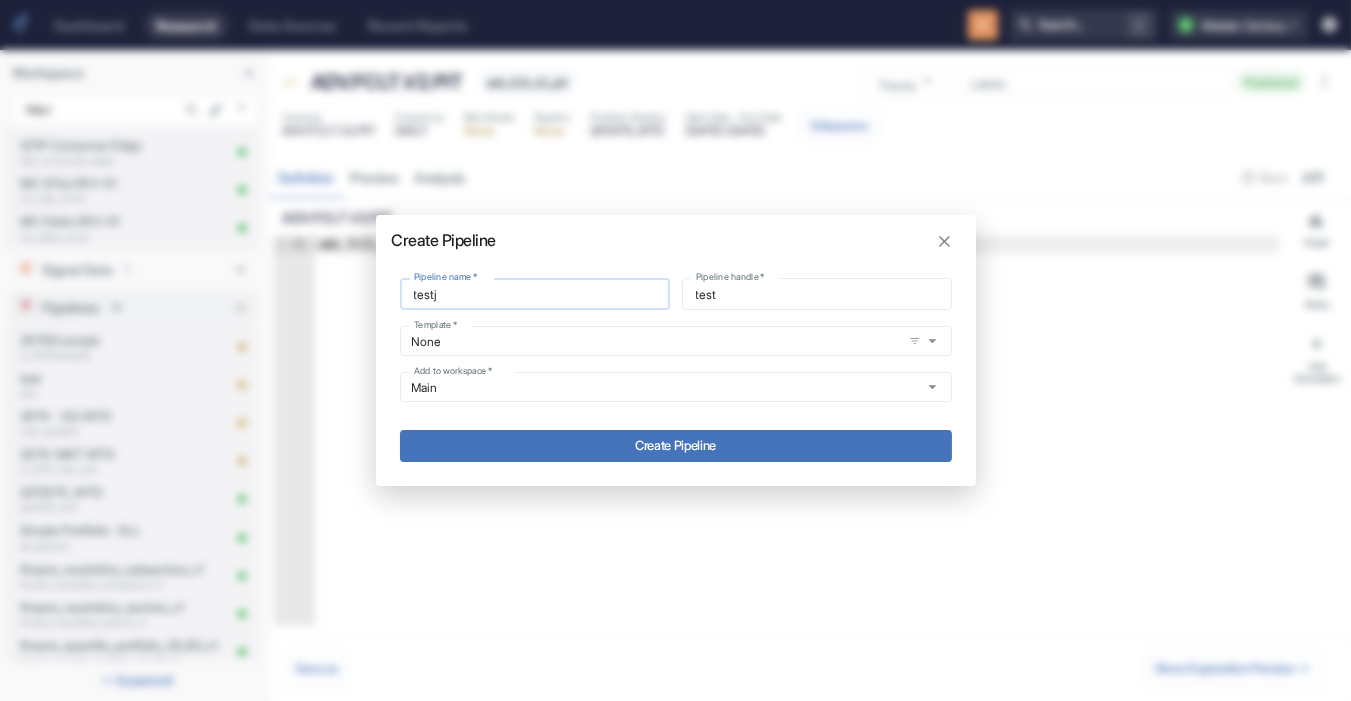 type on "testj" 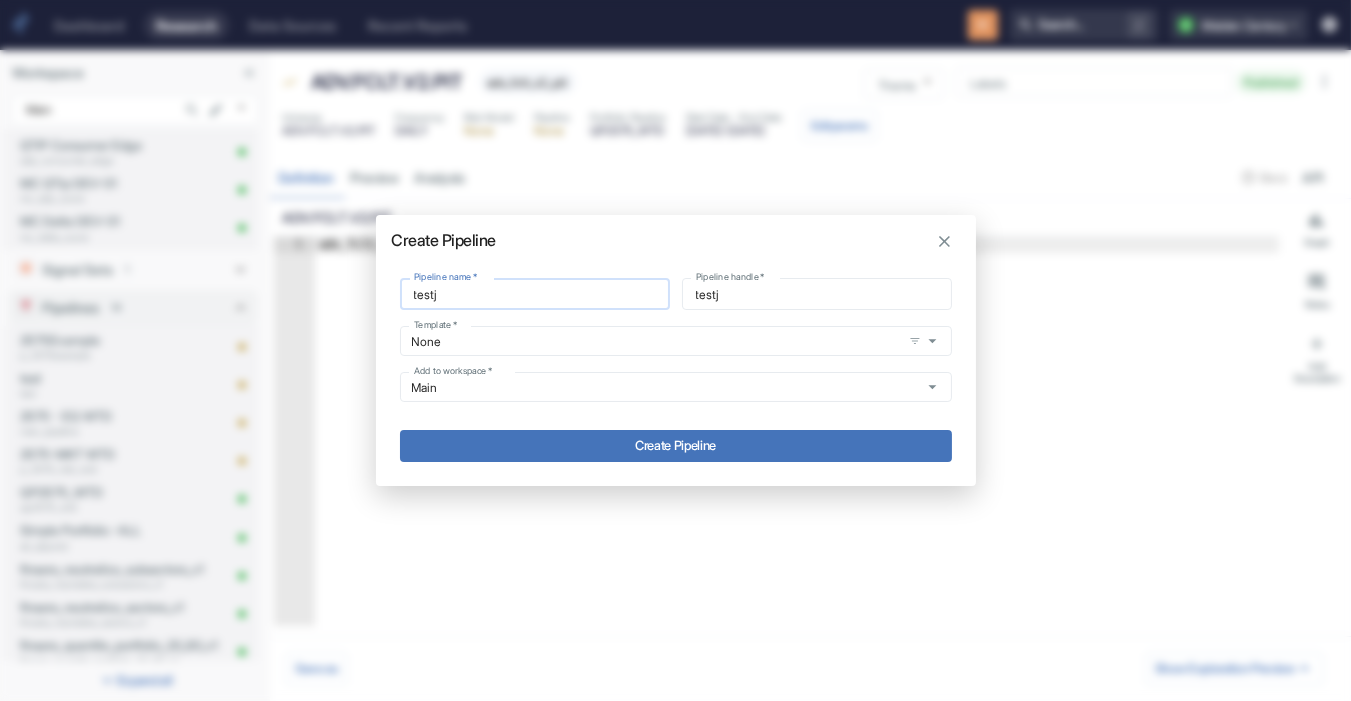 type on "testju" 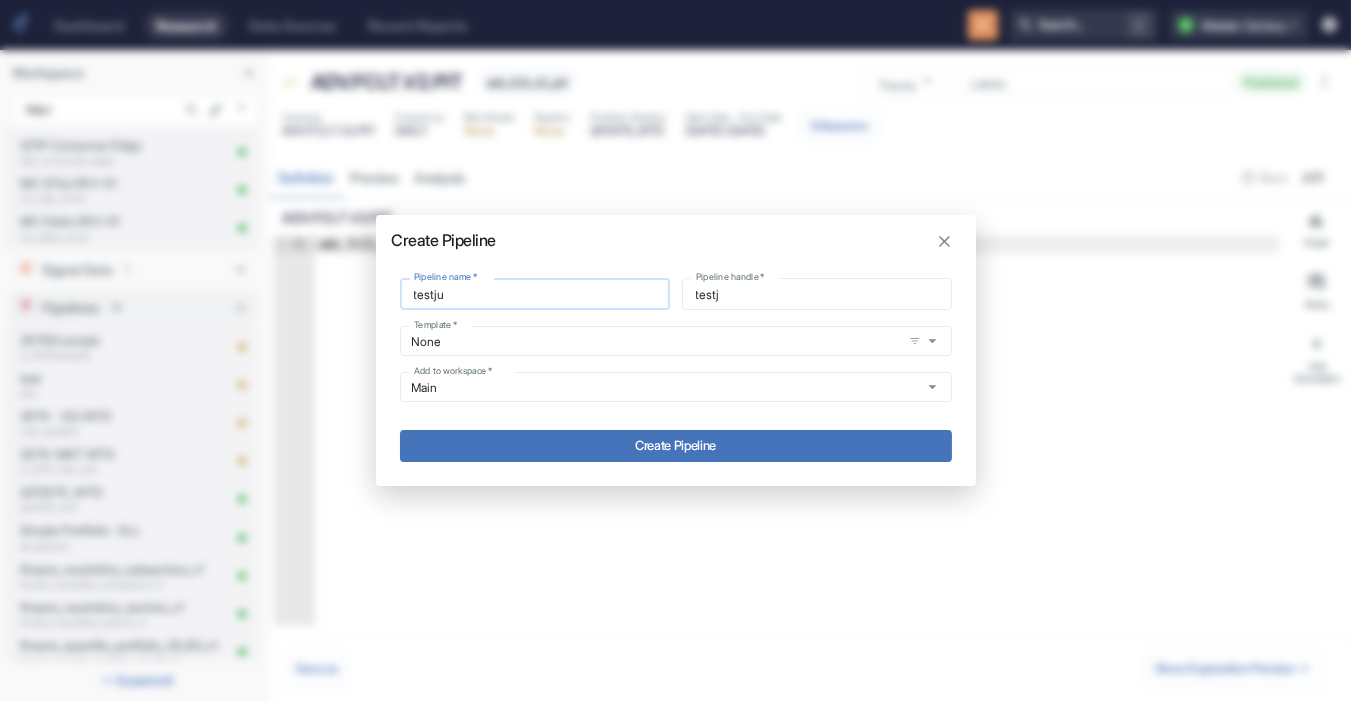 type on "testju" 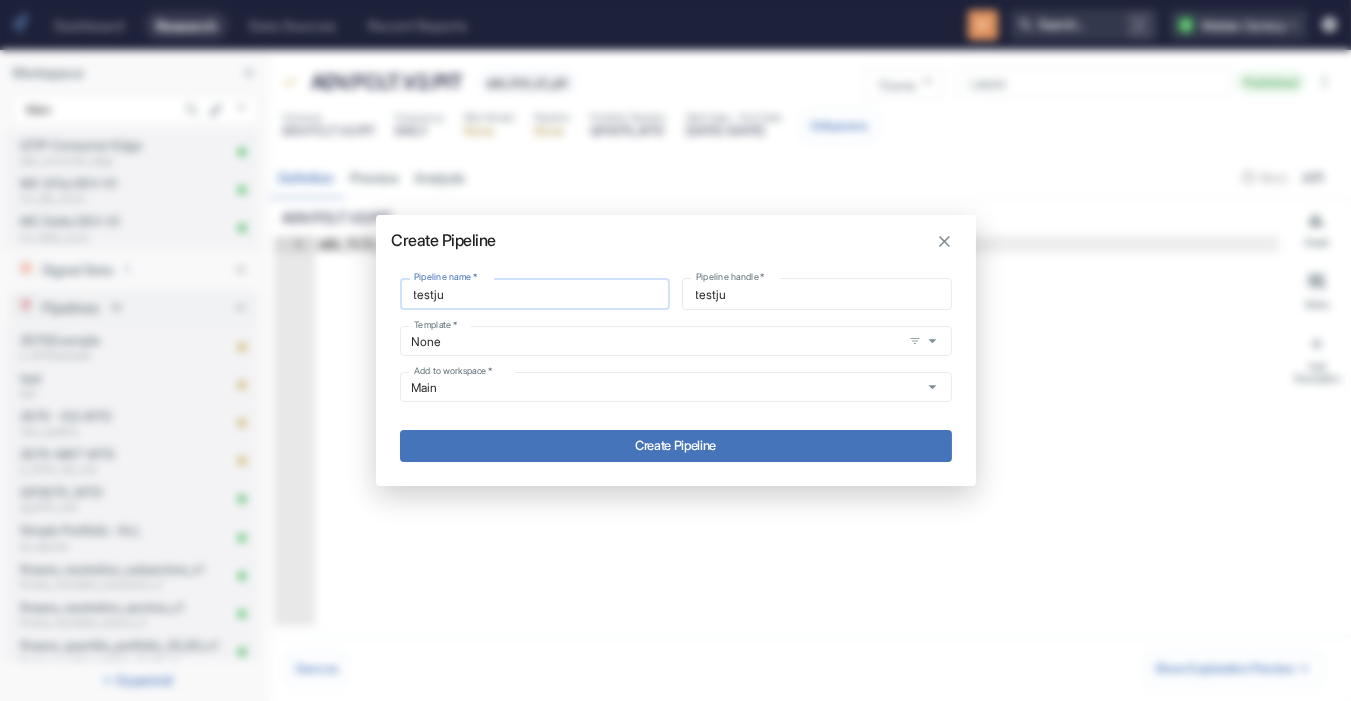 type on "testjul" 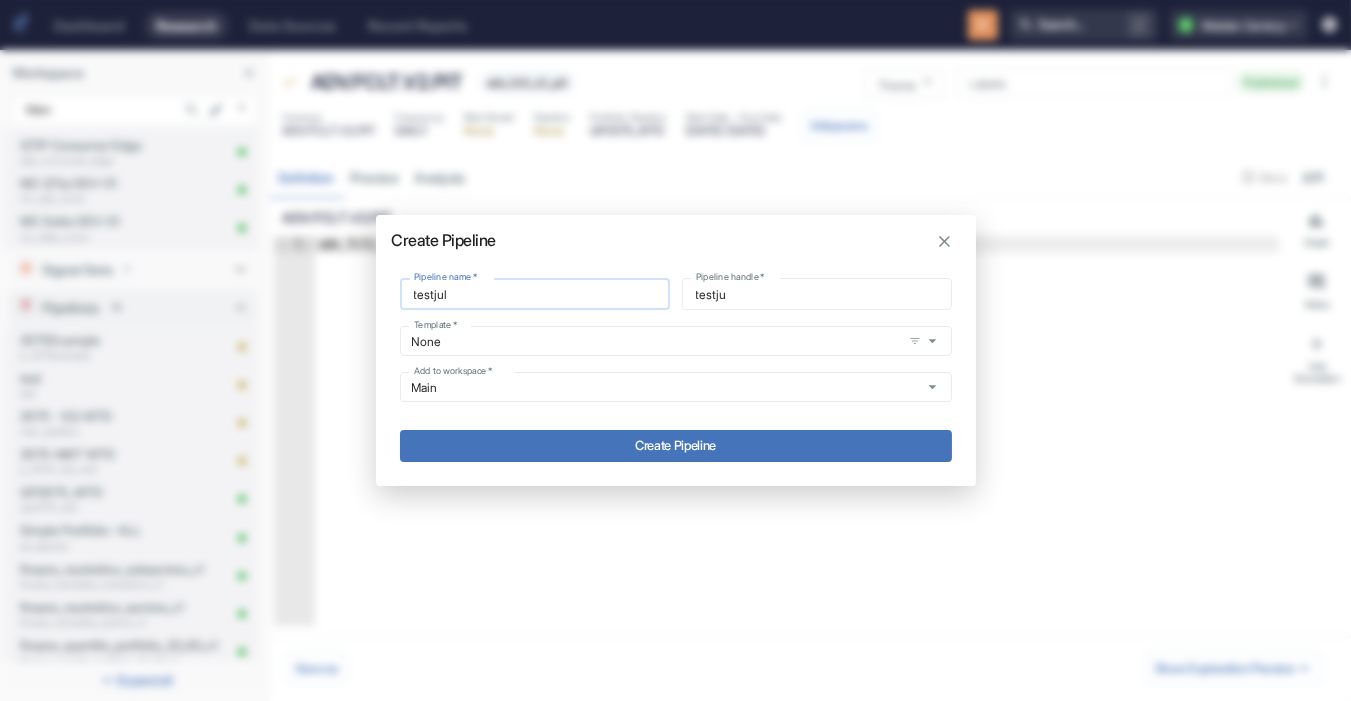 type on "testjul" 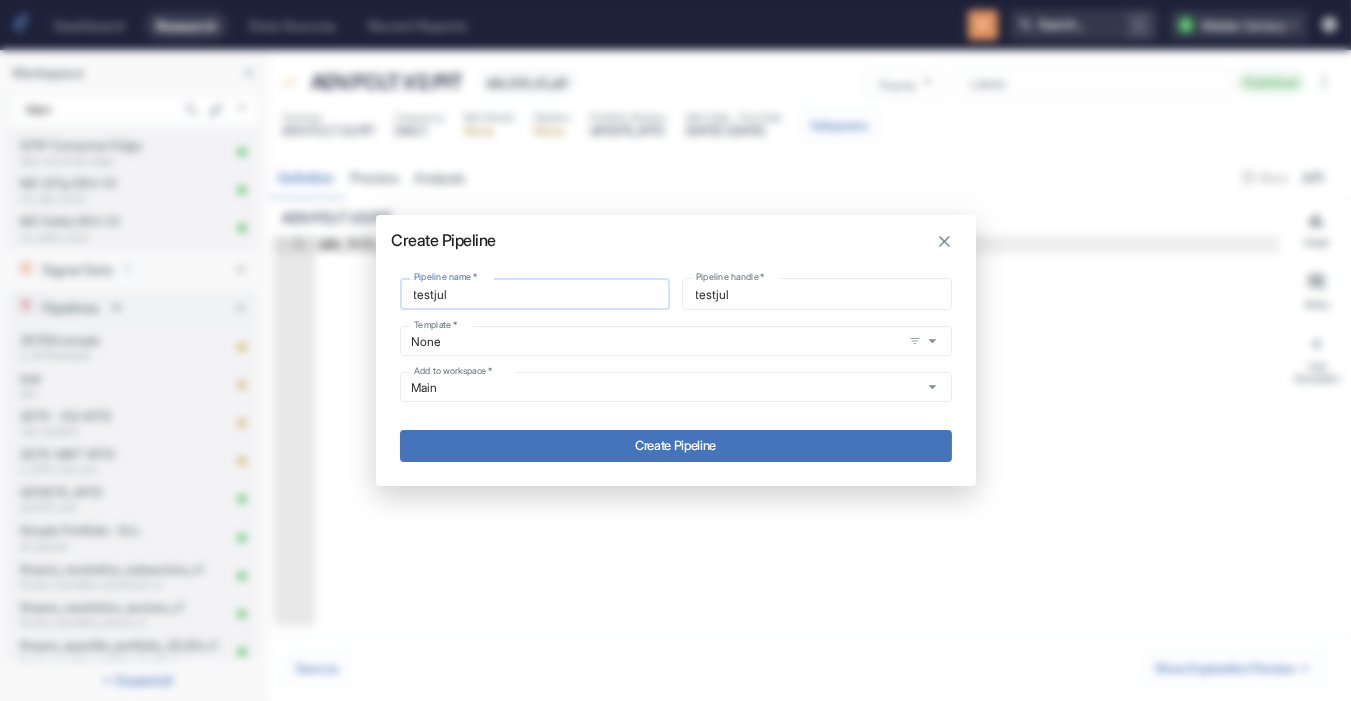 type on "testjul2" 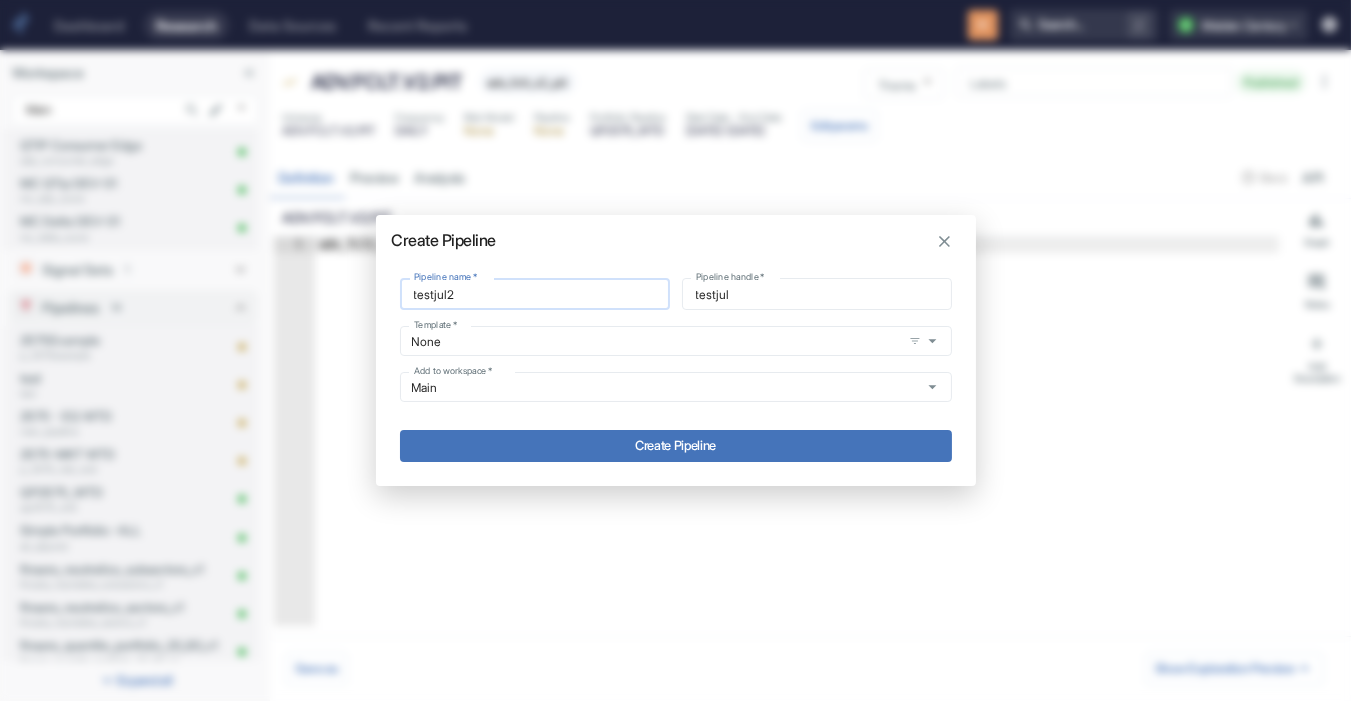 type on "testjul2" 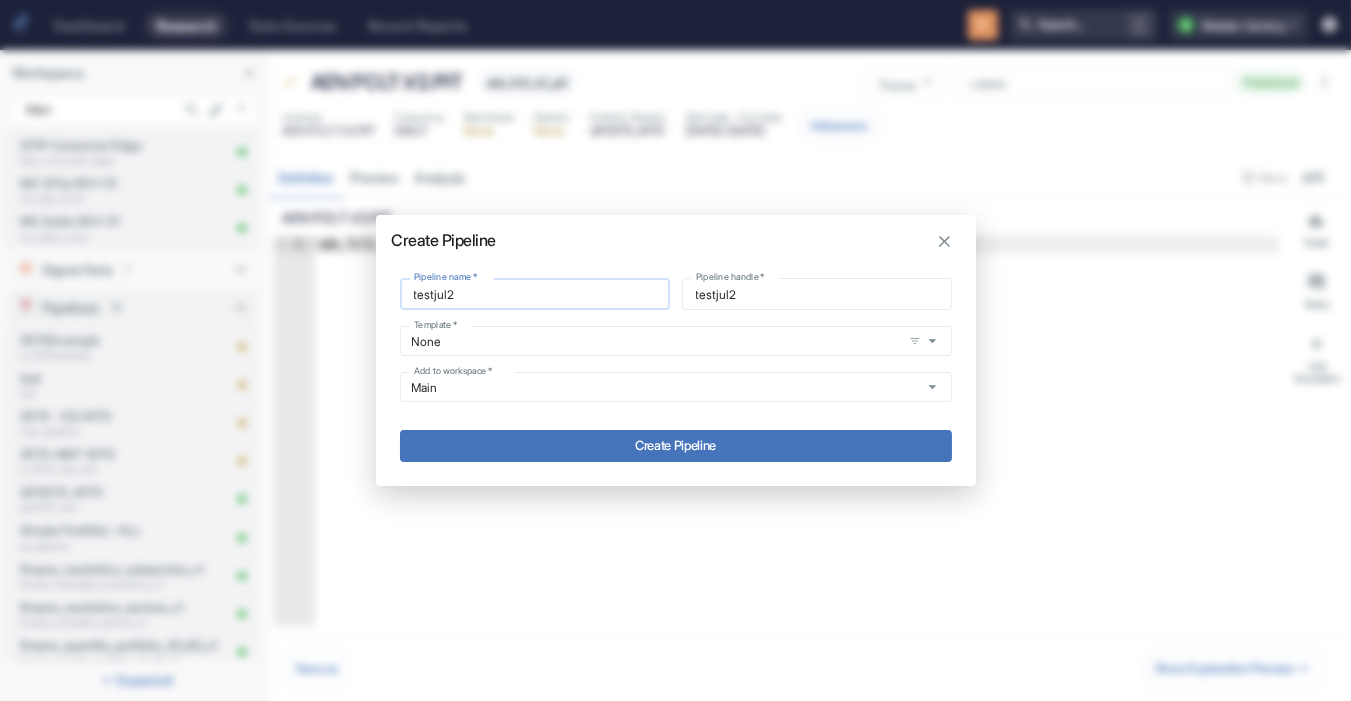 type on "testjul22" 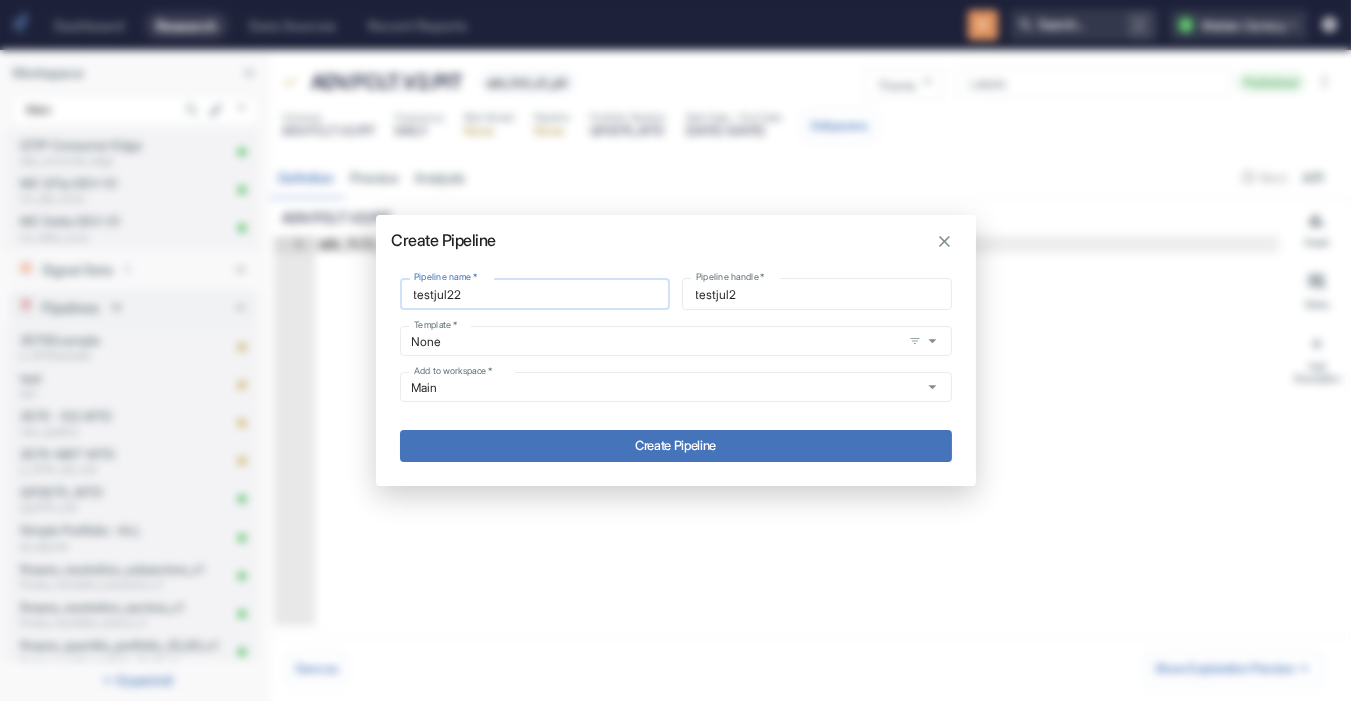 type on "testjul22" 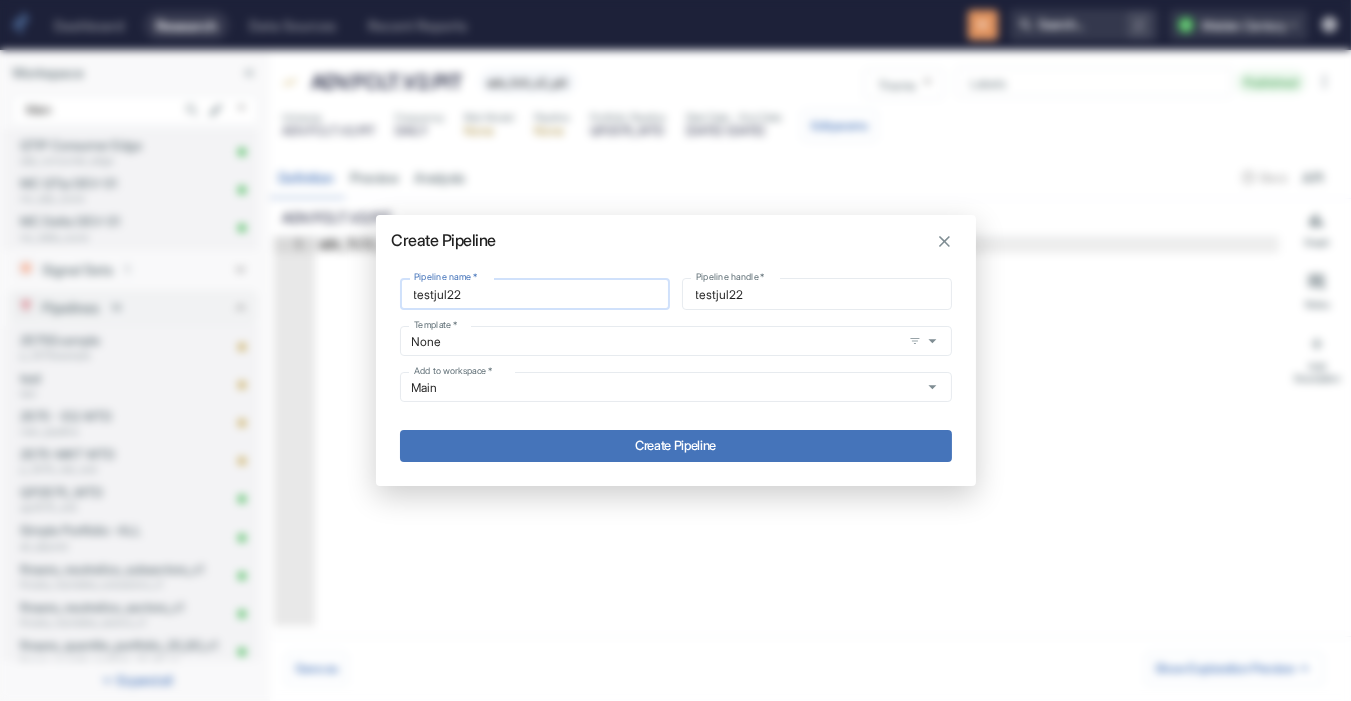 type on "testjul2" 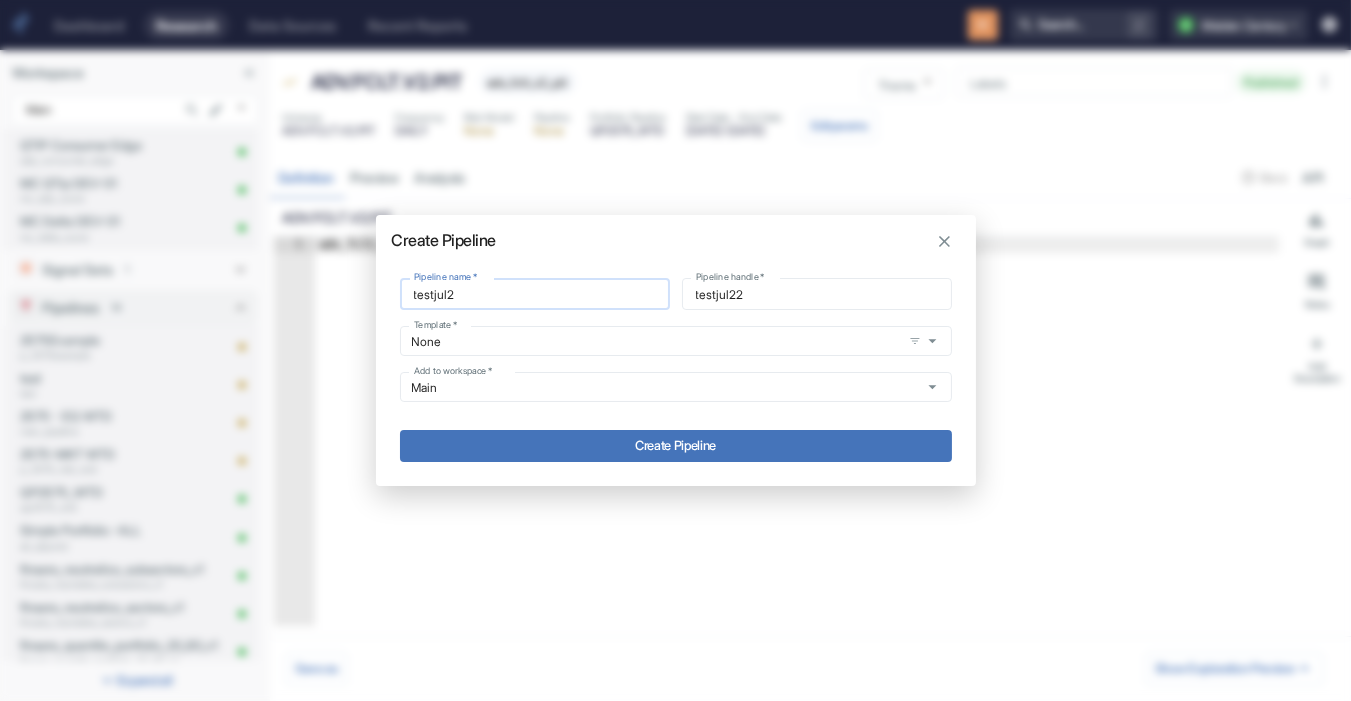 type on "testjul2" 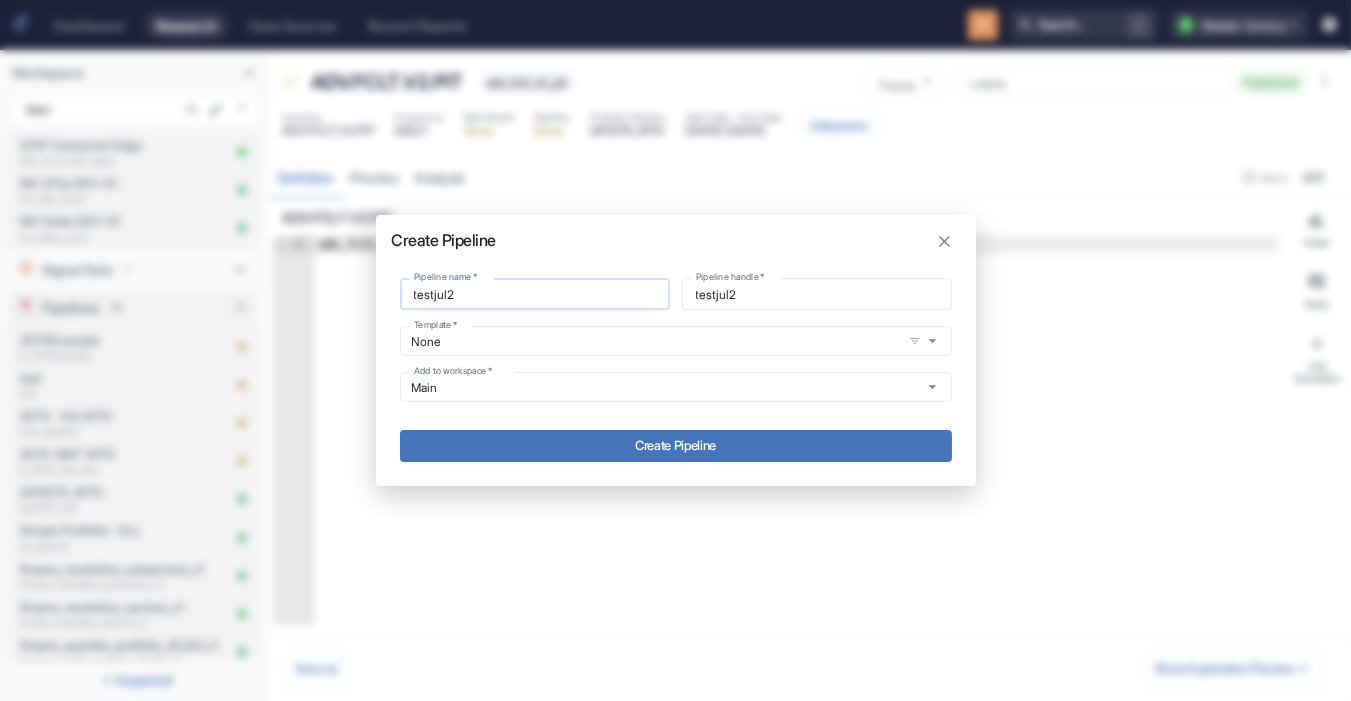 type on "testjul20" 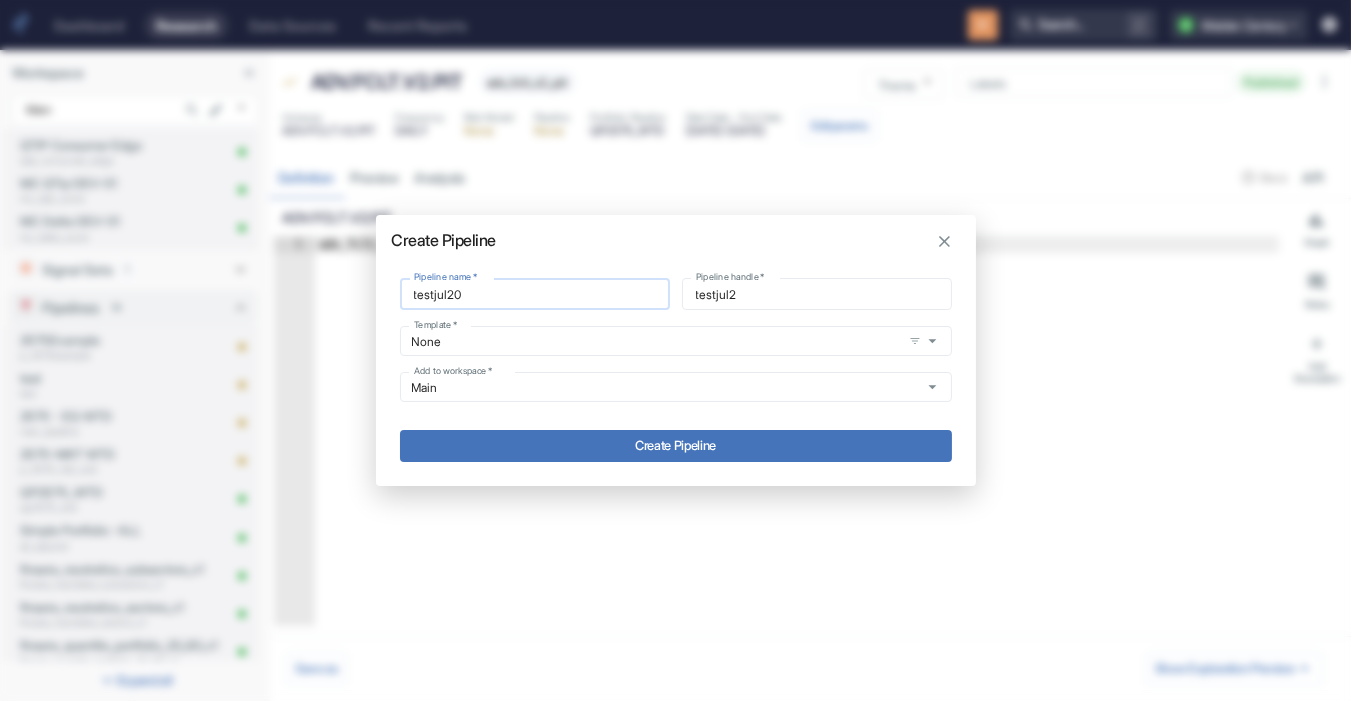 type on "testjul20" 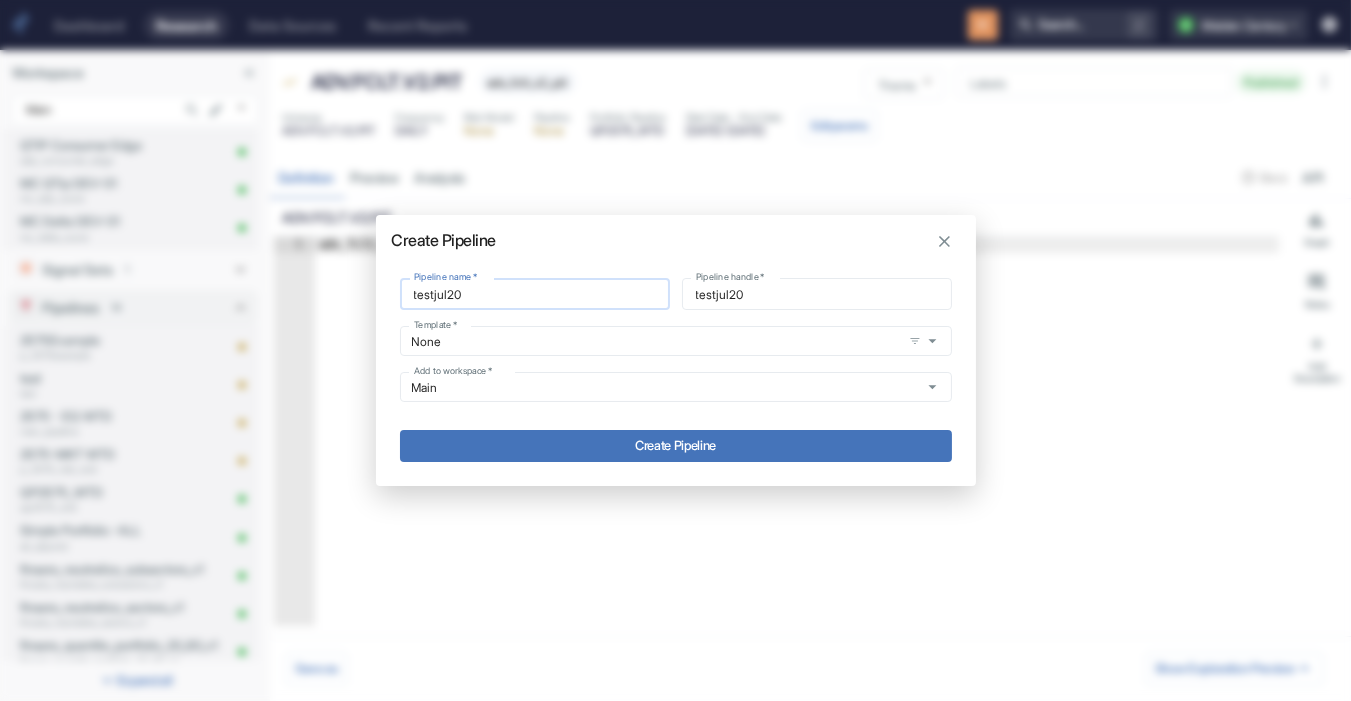 type on "testjul202" 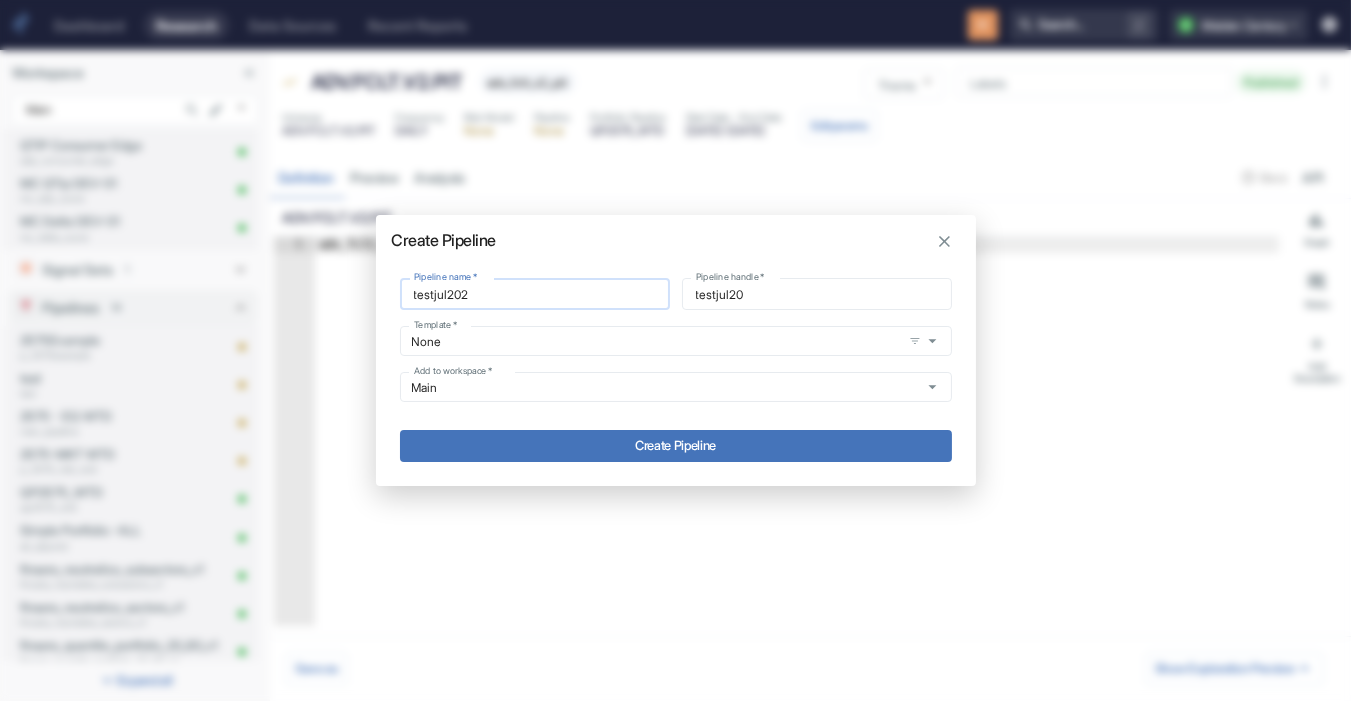 type on "testjul202" 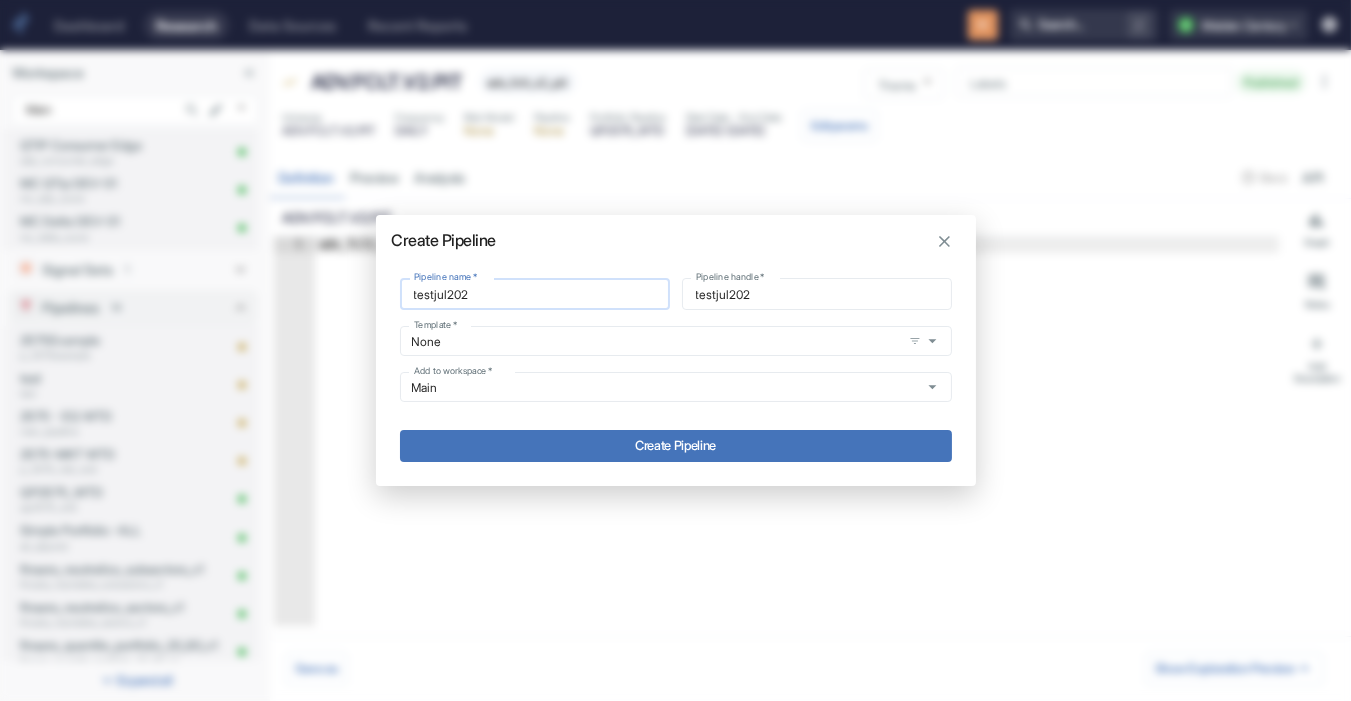 type on "testjul2025" 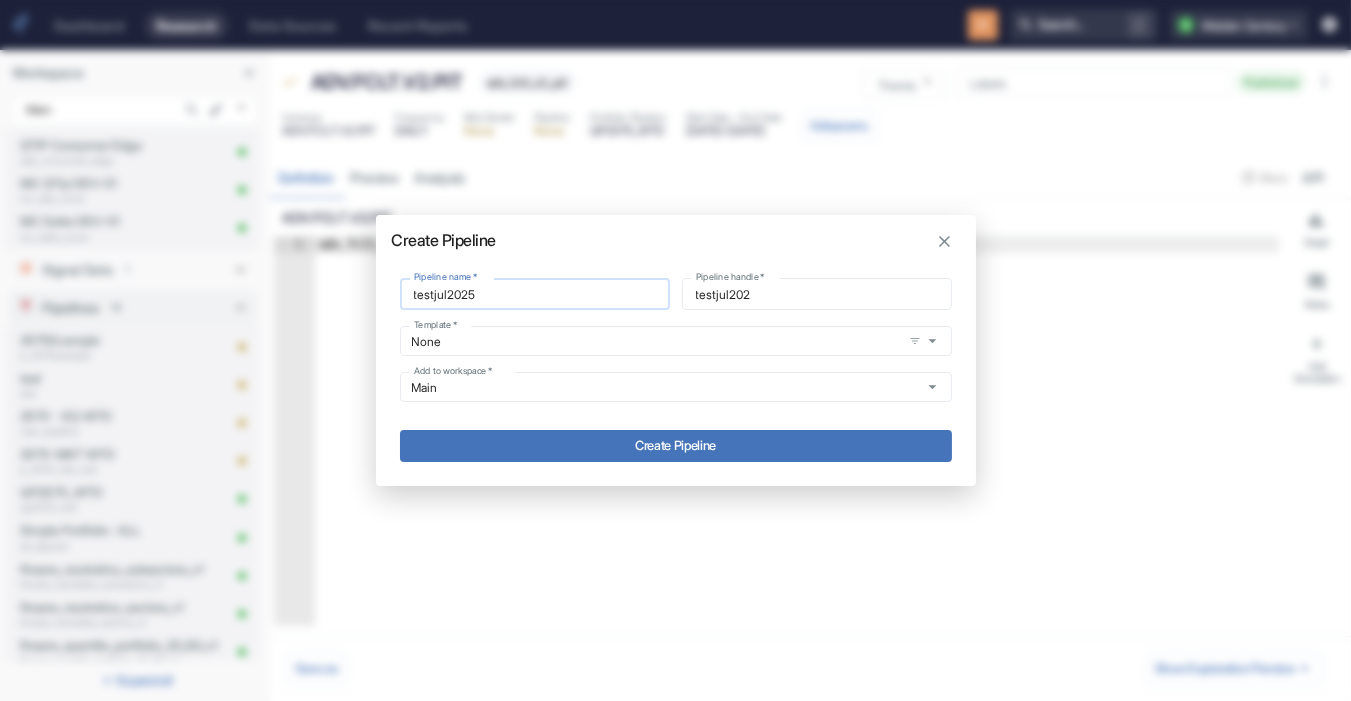 type on "testjul2025" 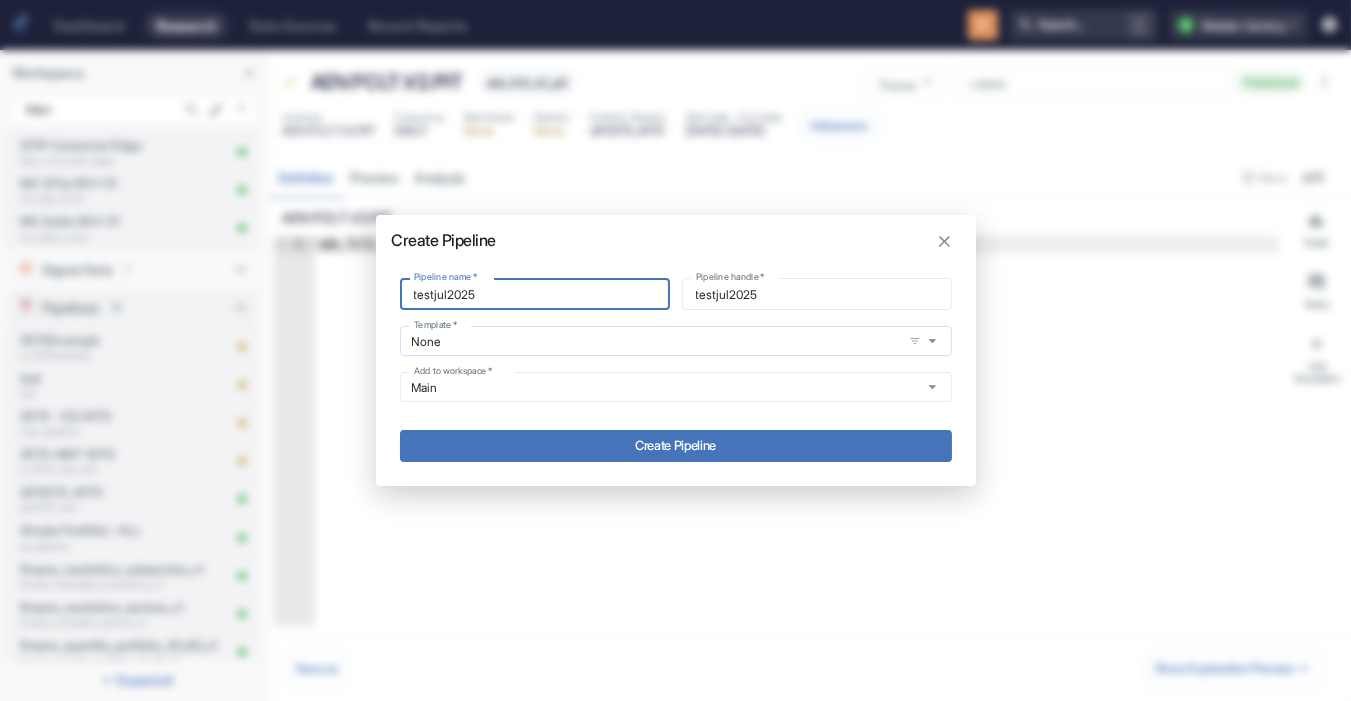 type on "testjul2025" 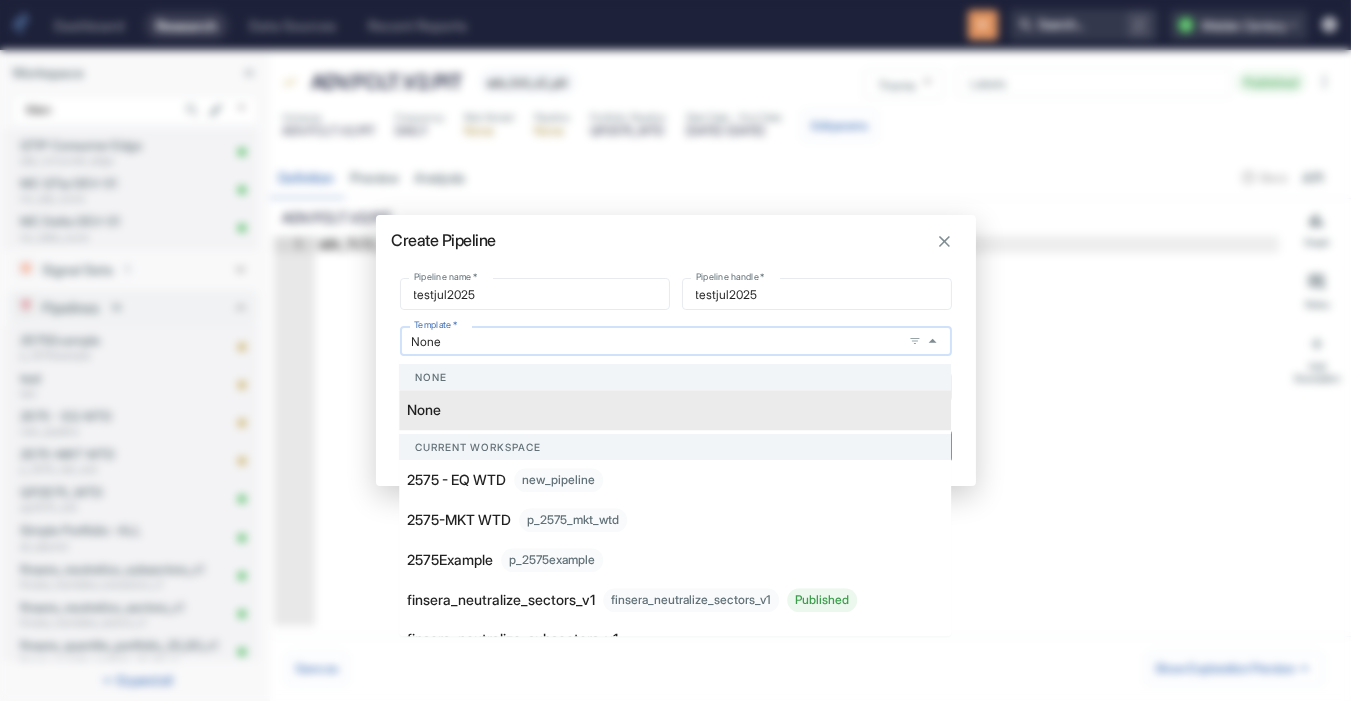 click on "None" at bounding box center [643, 341] 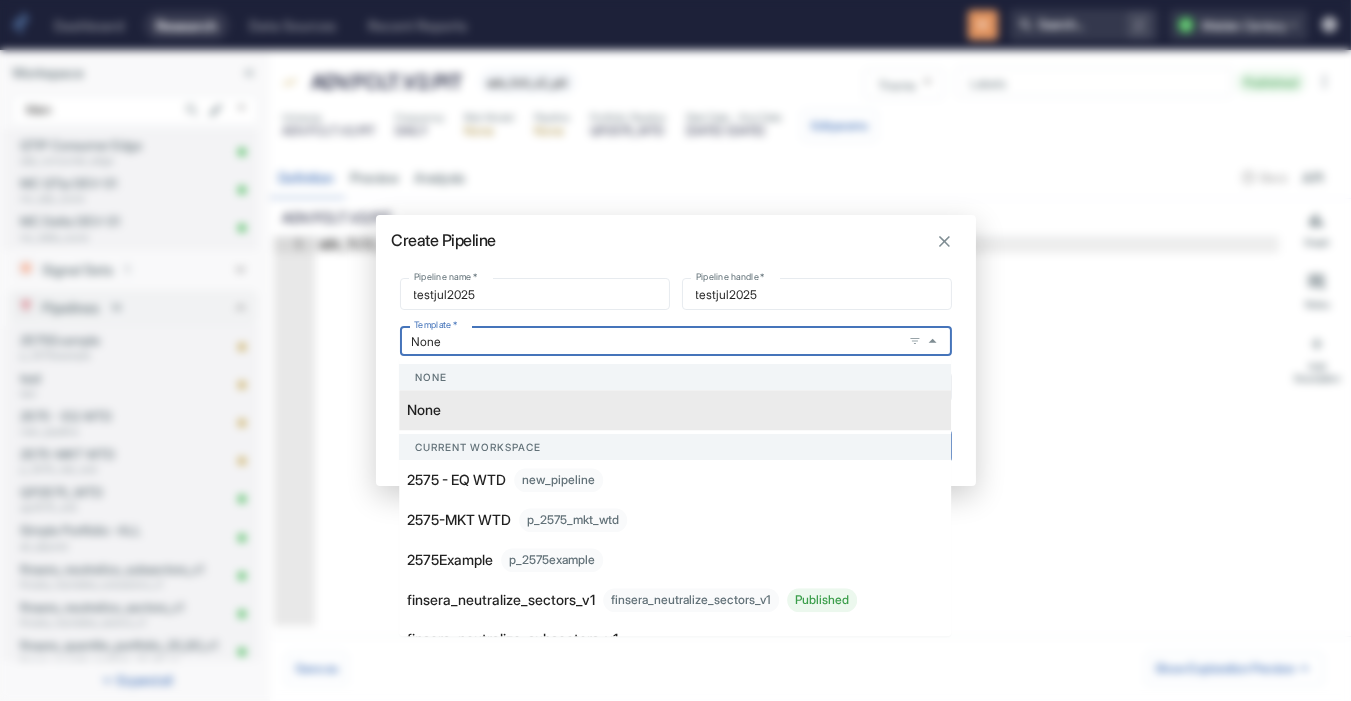 click on "Pipeline handle   * testjul2025 Pipeline handle   *" at bounding box center [811, 288] 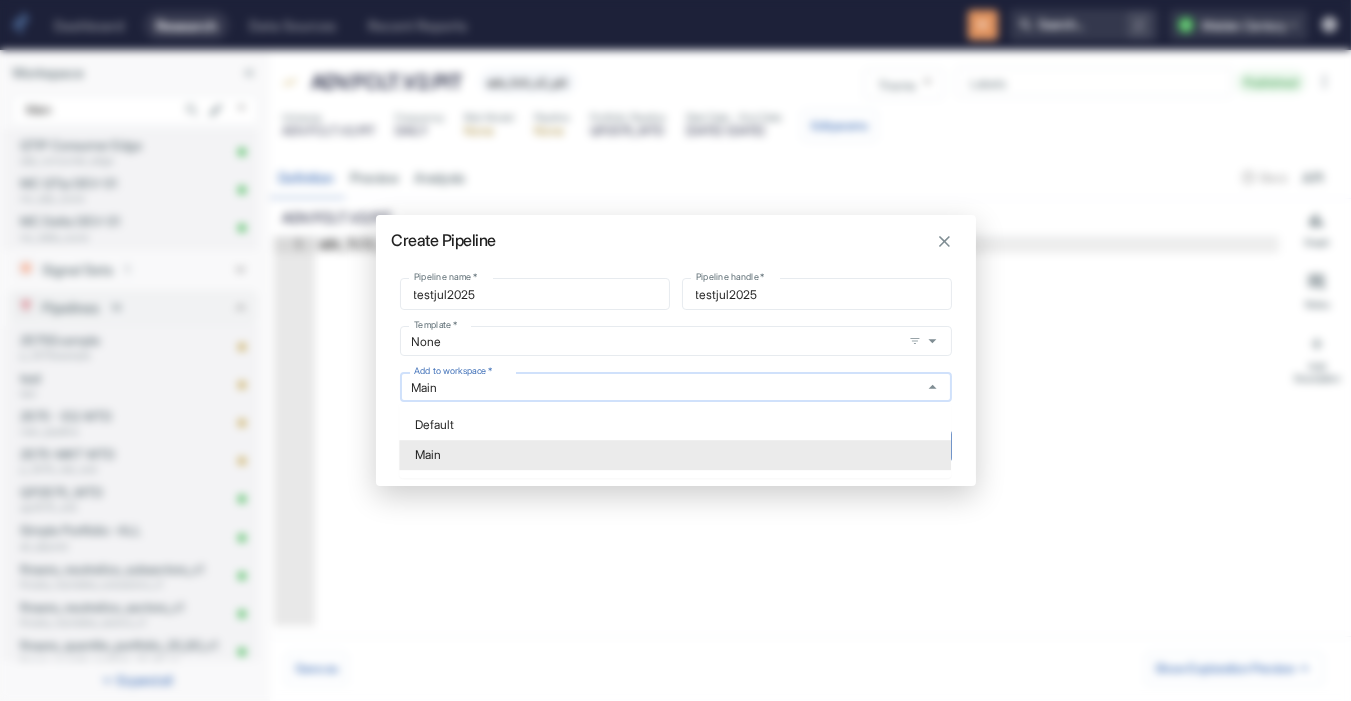click on "Main" at bounding box center [657, 387] 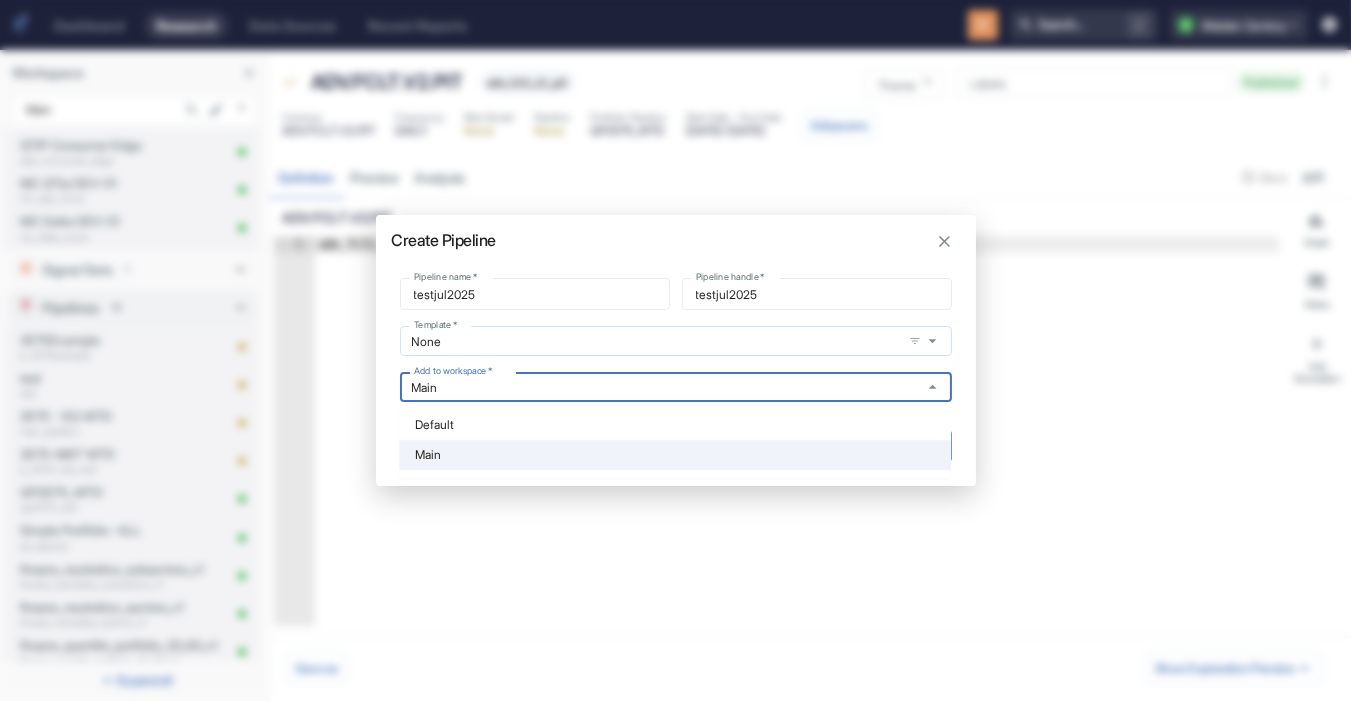 click on "None" at bounding box center [643, 341] 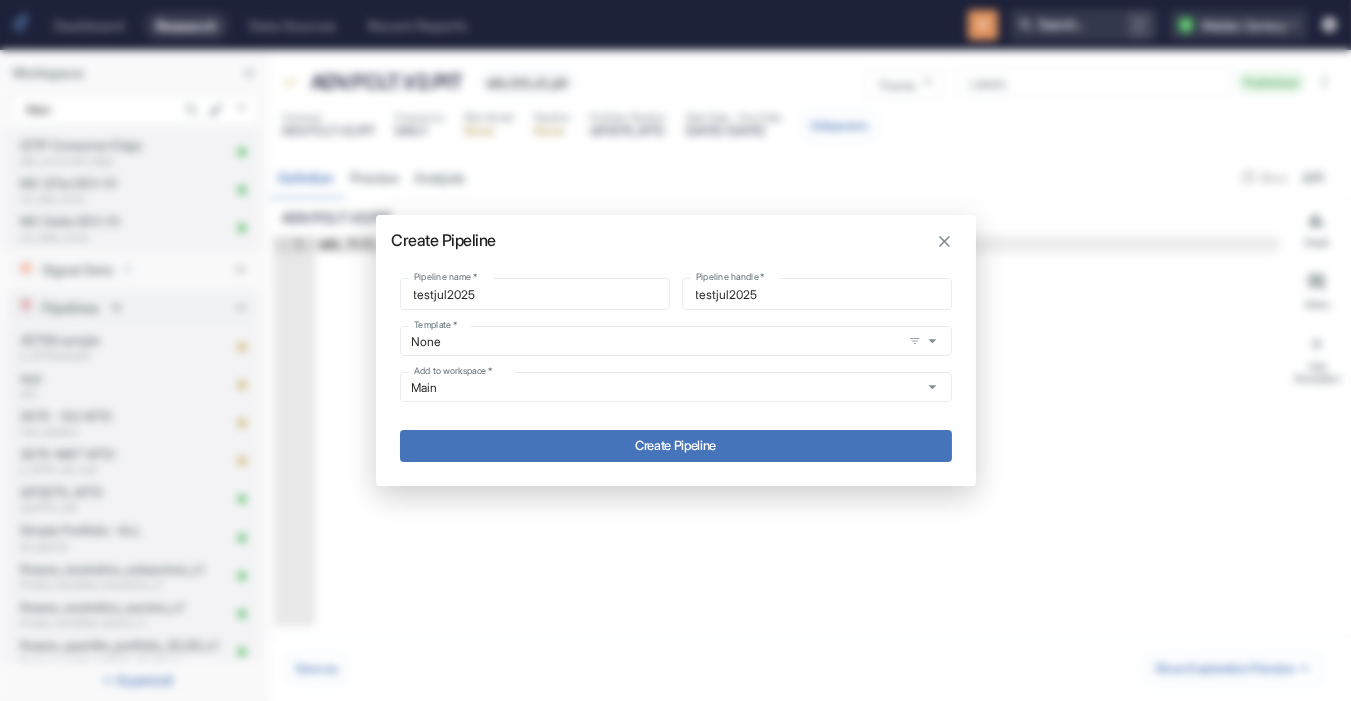 click on "Pipeline name   * testjul2025 Pipeline name   * Pipeline handle   * testjul2025 Pipeline handle   * Template   * None Template   * Add to workspace   * Main Add to workspace   *" at bounding box center (676, 344) 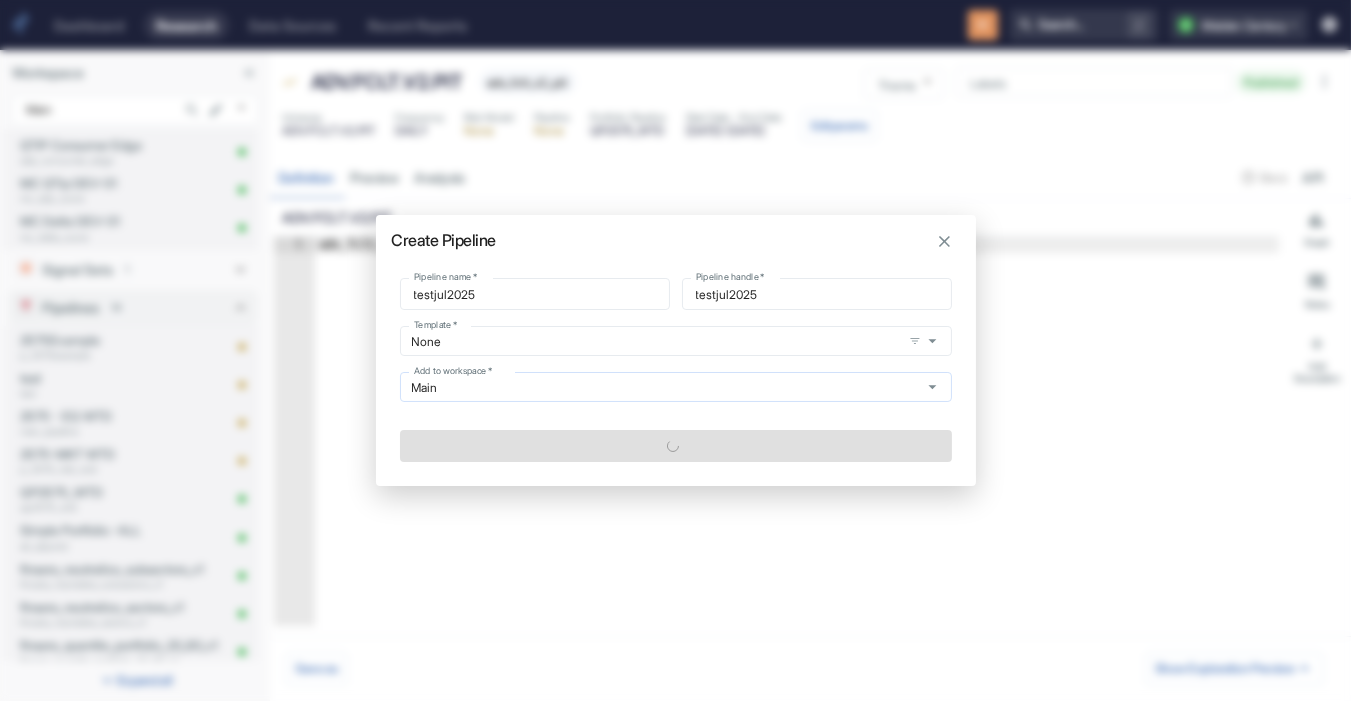 type on "x" 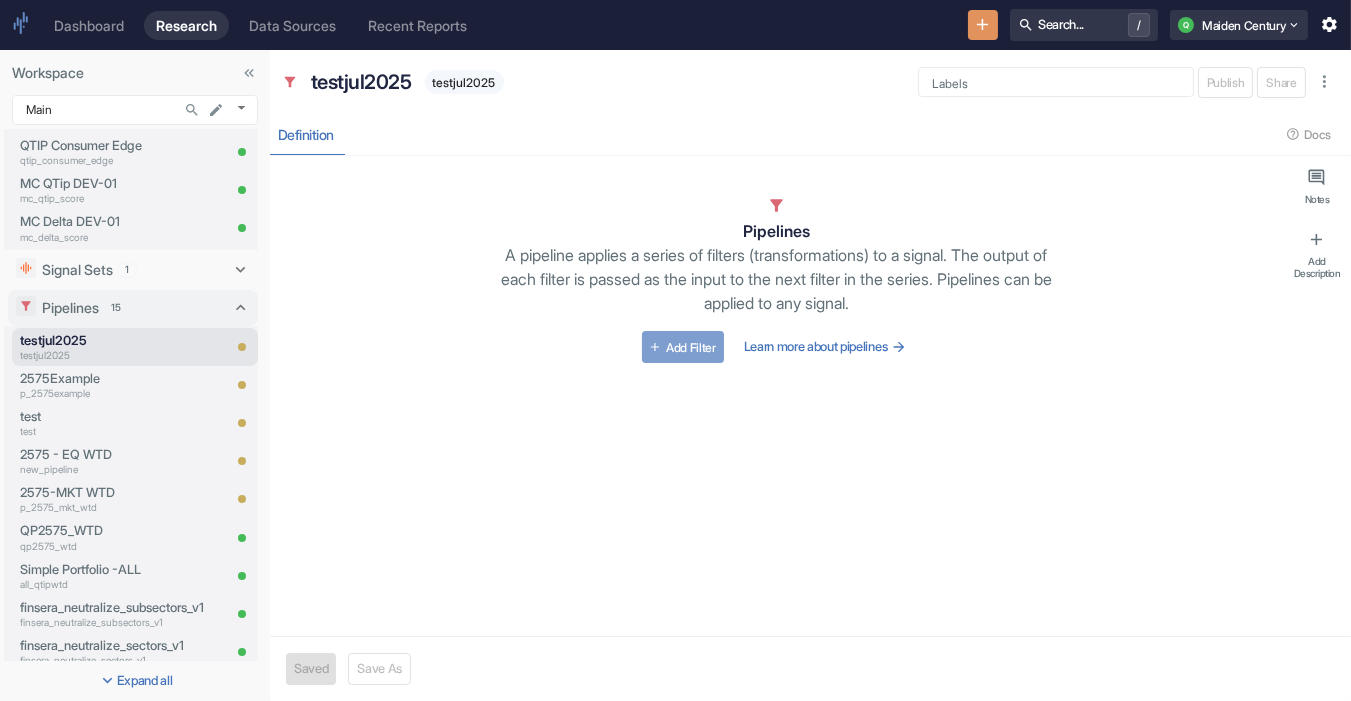 click on "Add Filter" at bounding box center [683, 347] 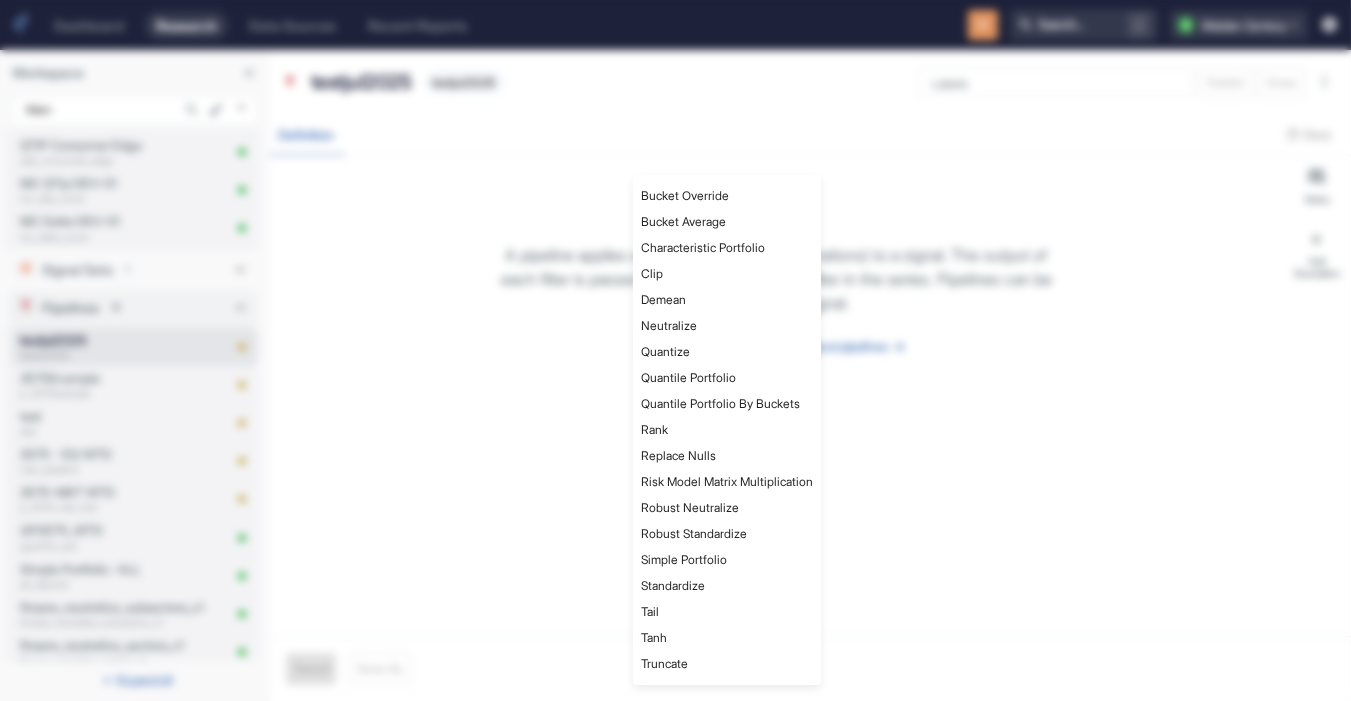 click on "Characteristic Portfolio" at bounding box center [727, 248] 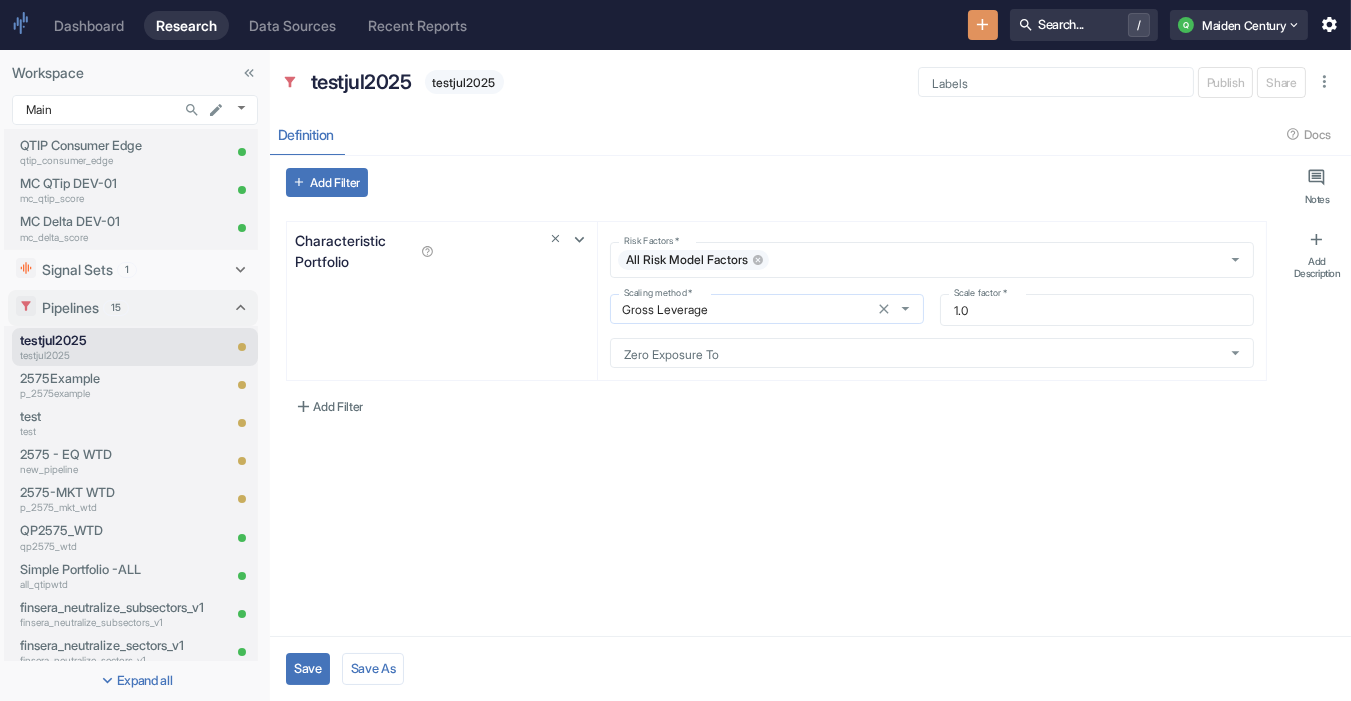 click on "Gross Leverage Scaling method   *" at bounding box center [767, 309] 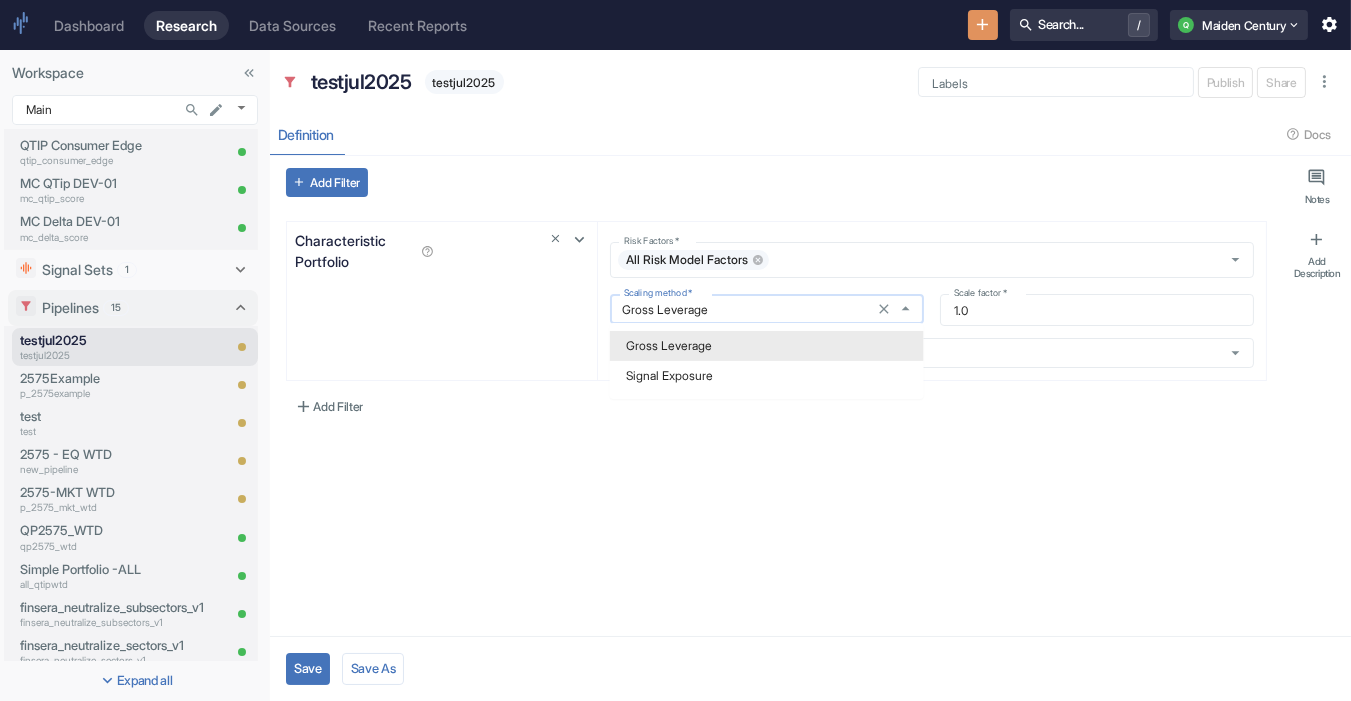 click on "Gross Leverage Scaling method   *" at bounding box center [767, 309] 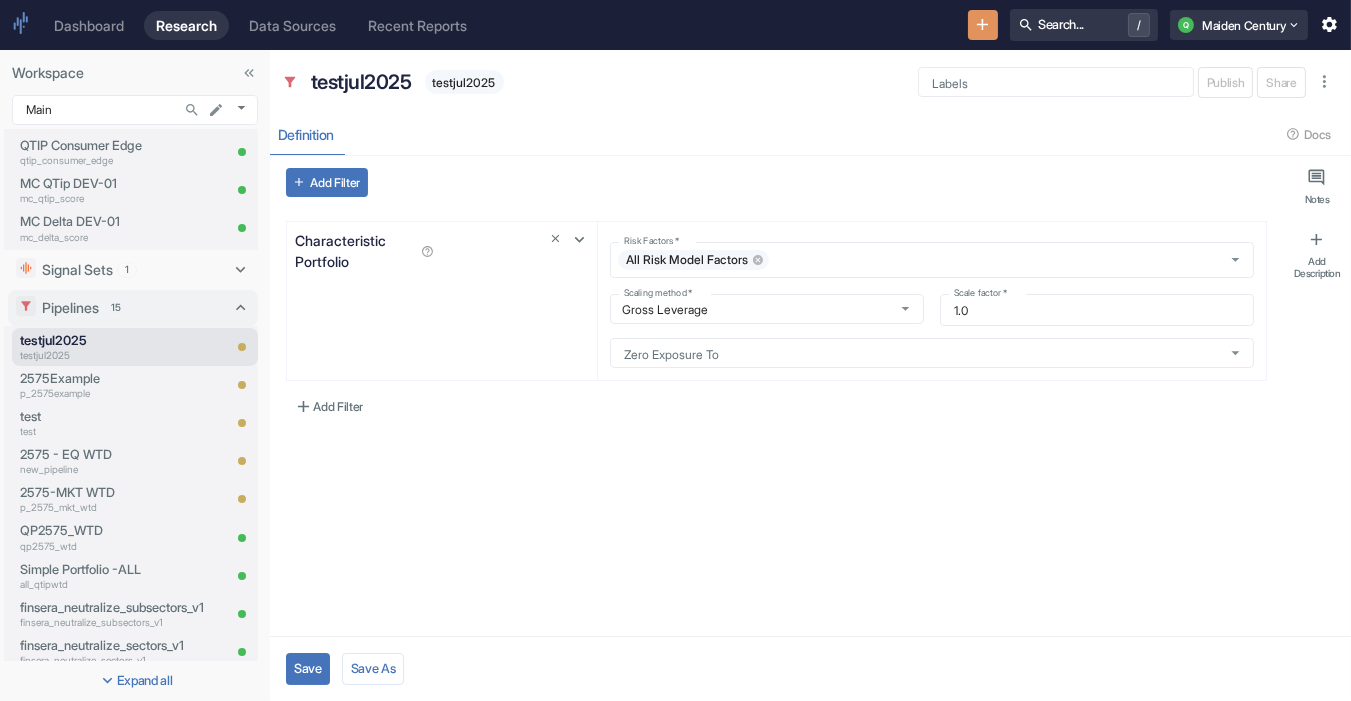 click on "Add Filter Characteristic Portfolio Risk Factors   * All Risk Model Factors Risk Factors   * Scaling method   * Gross Leverage Scaling method   * Scale factor   * 1.0 Scale factor   * Zero Exposure To Zero Exposure To Add Filter" at bounding box center (776, 396) 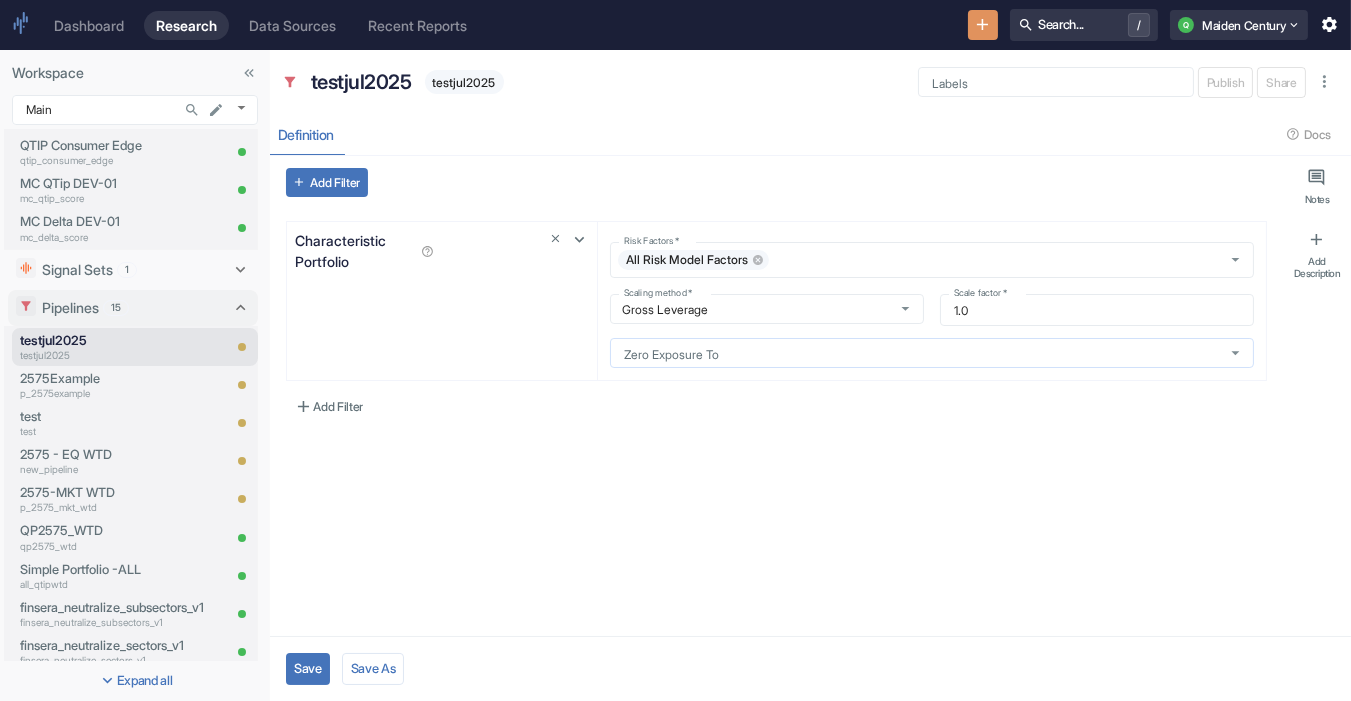 click on "Zero Exposure To" at bounding box center (913, 353) 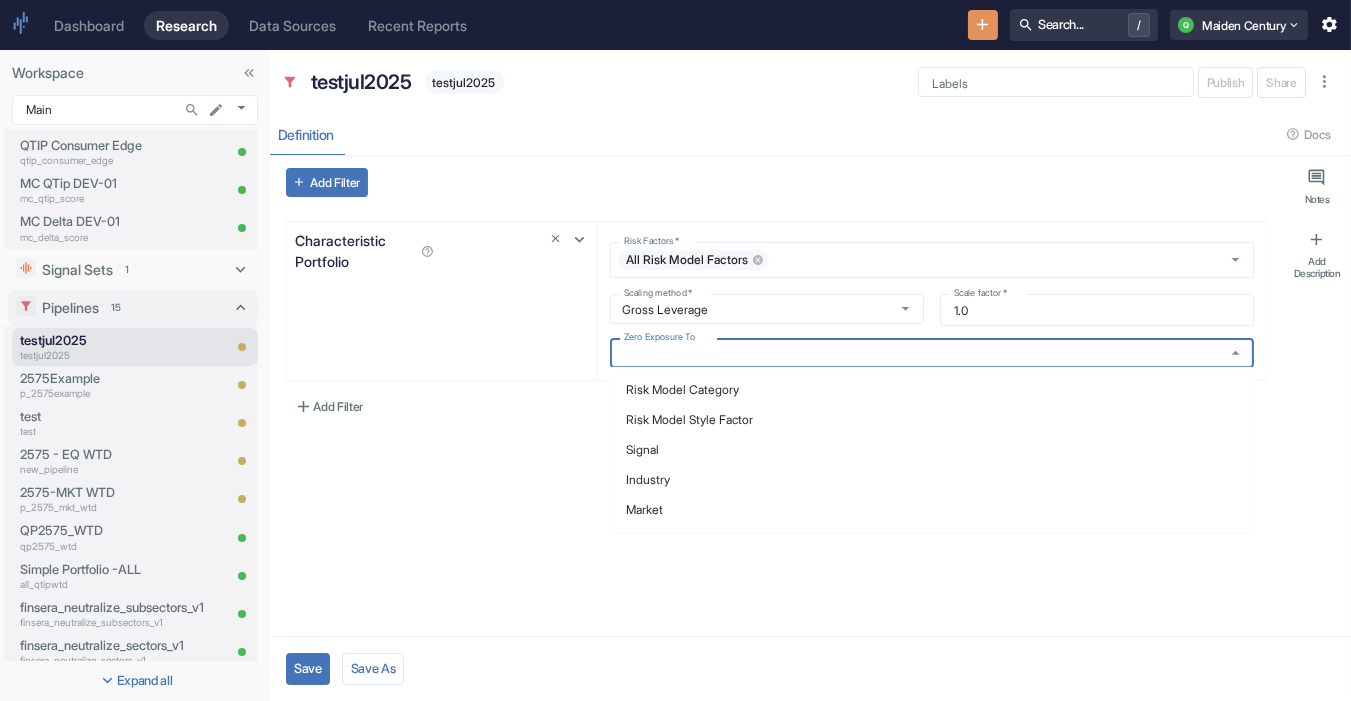 click on "Signal" at bounding box center (932, 450) 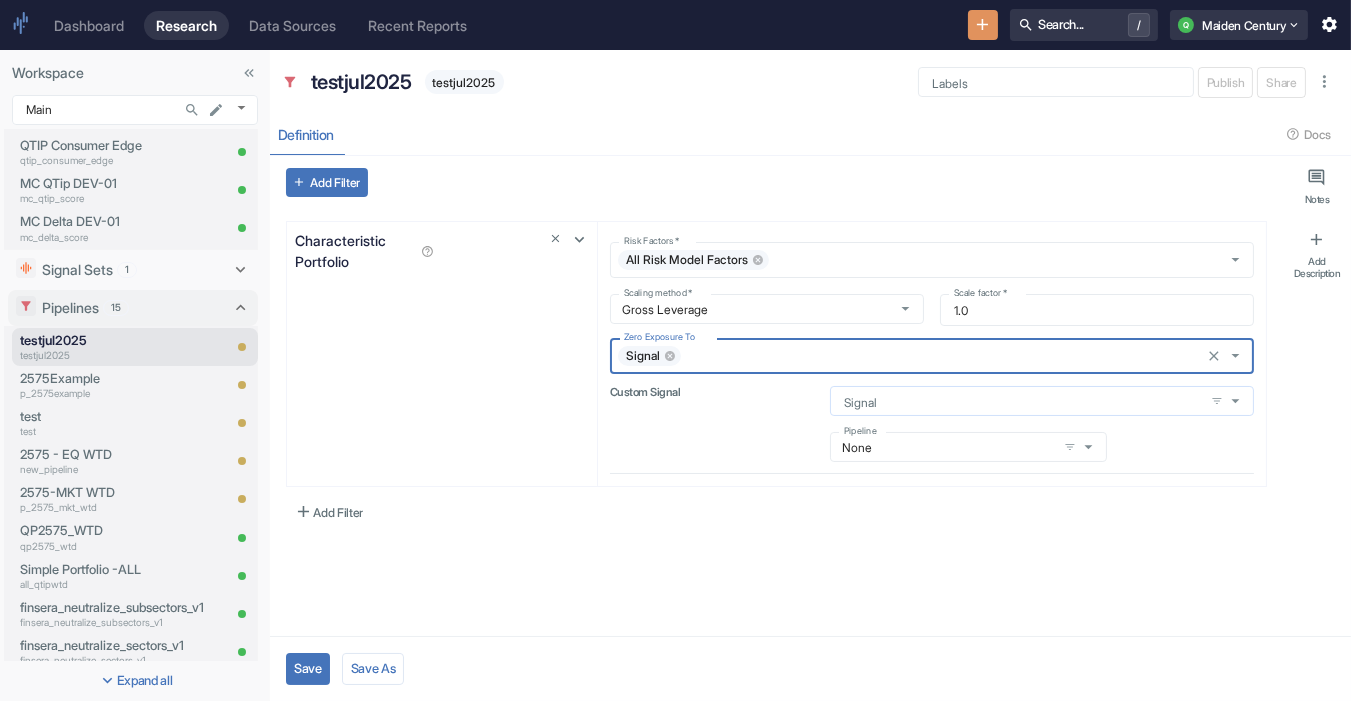 click on "Signal" at bounding box center [1009, 401] 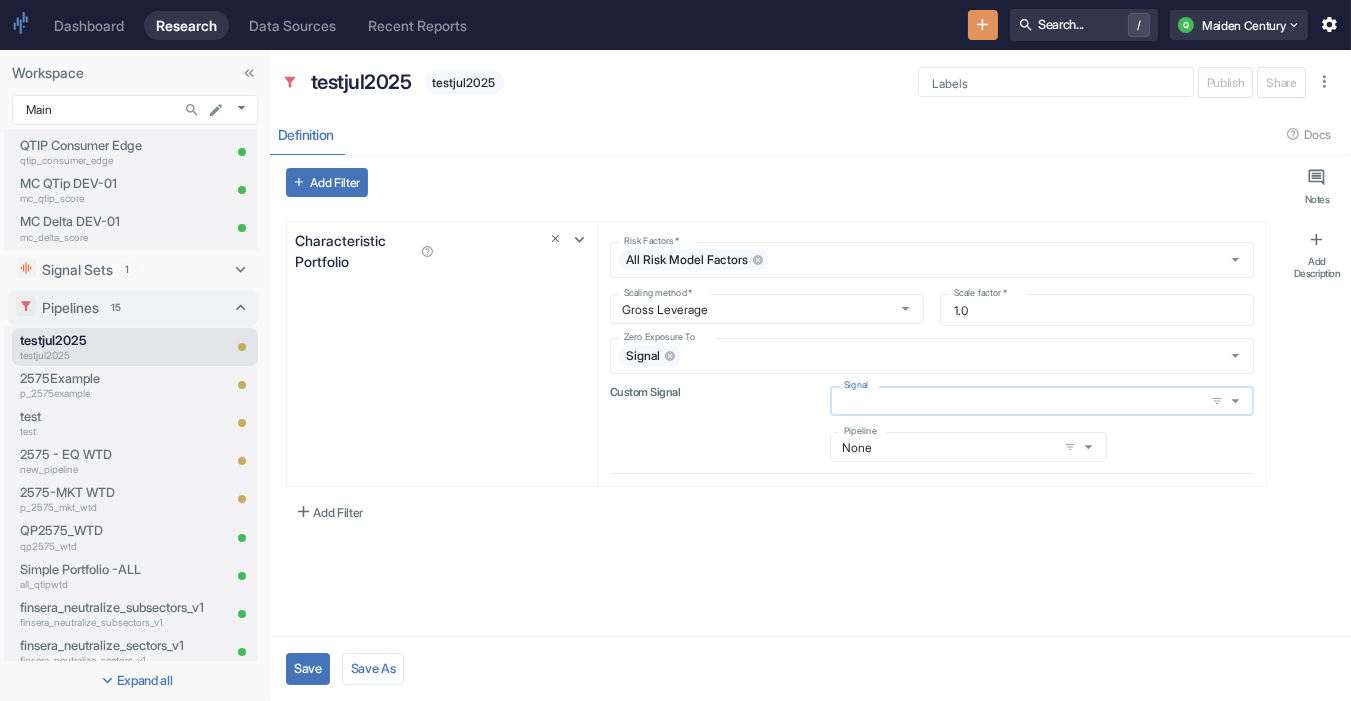 click on "Signal" at bounding box center [1009, 401] 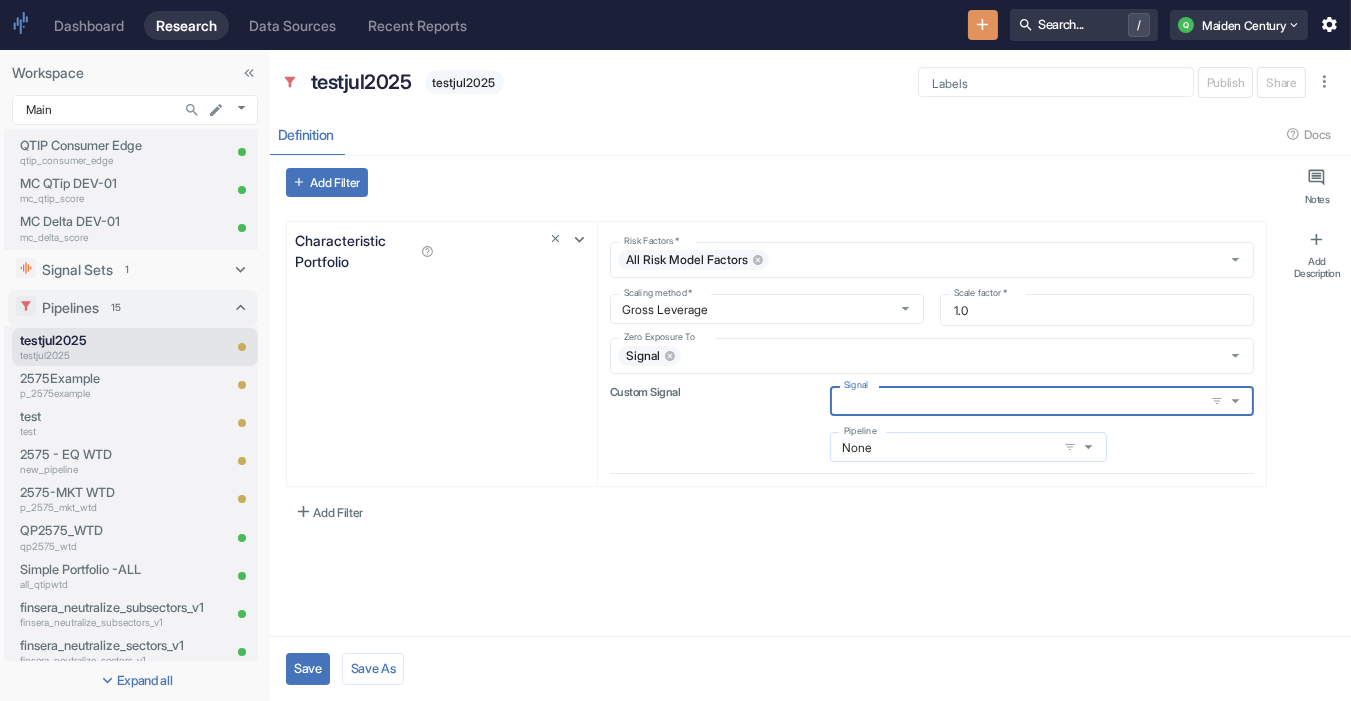 click on "None" at bounding box center [935, 447] 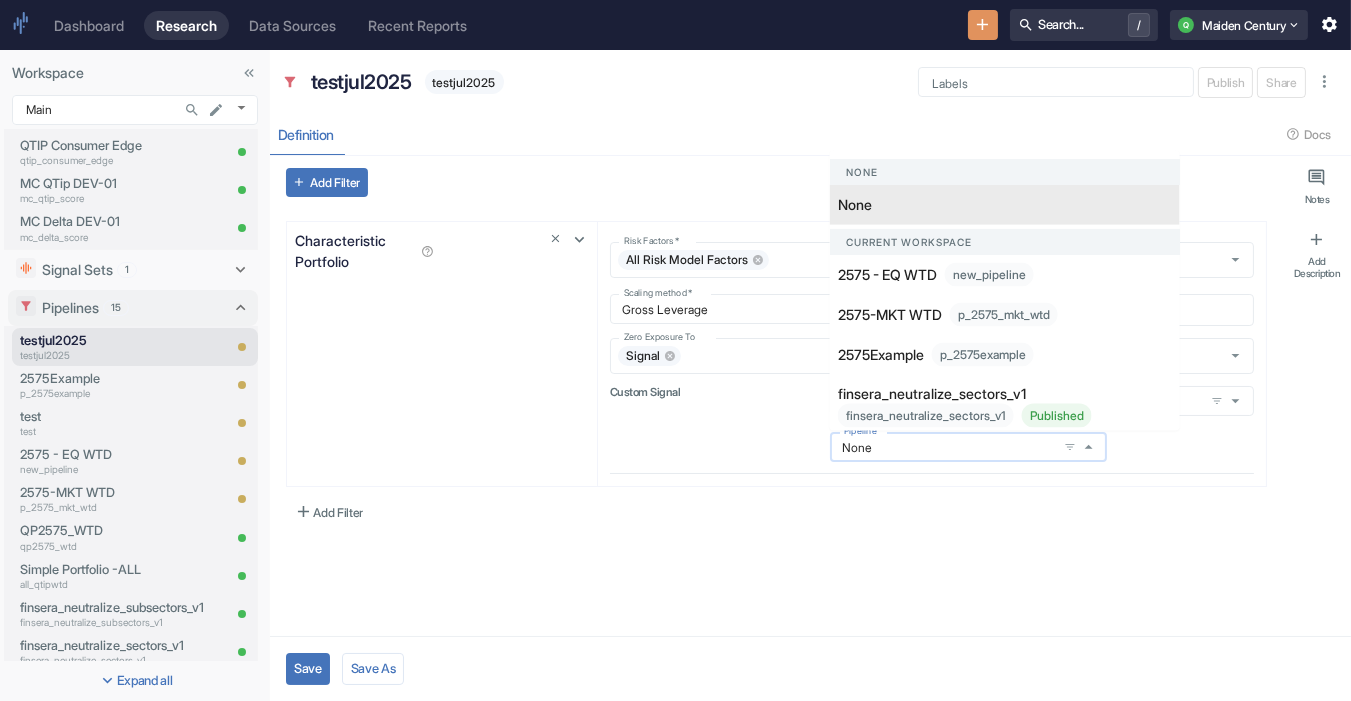 click on "None" at bounding box center (935, 447) 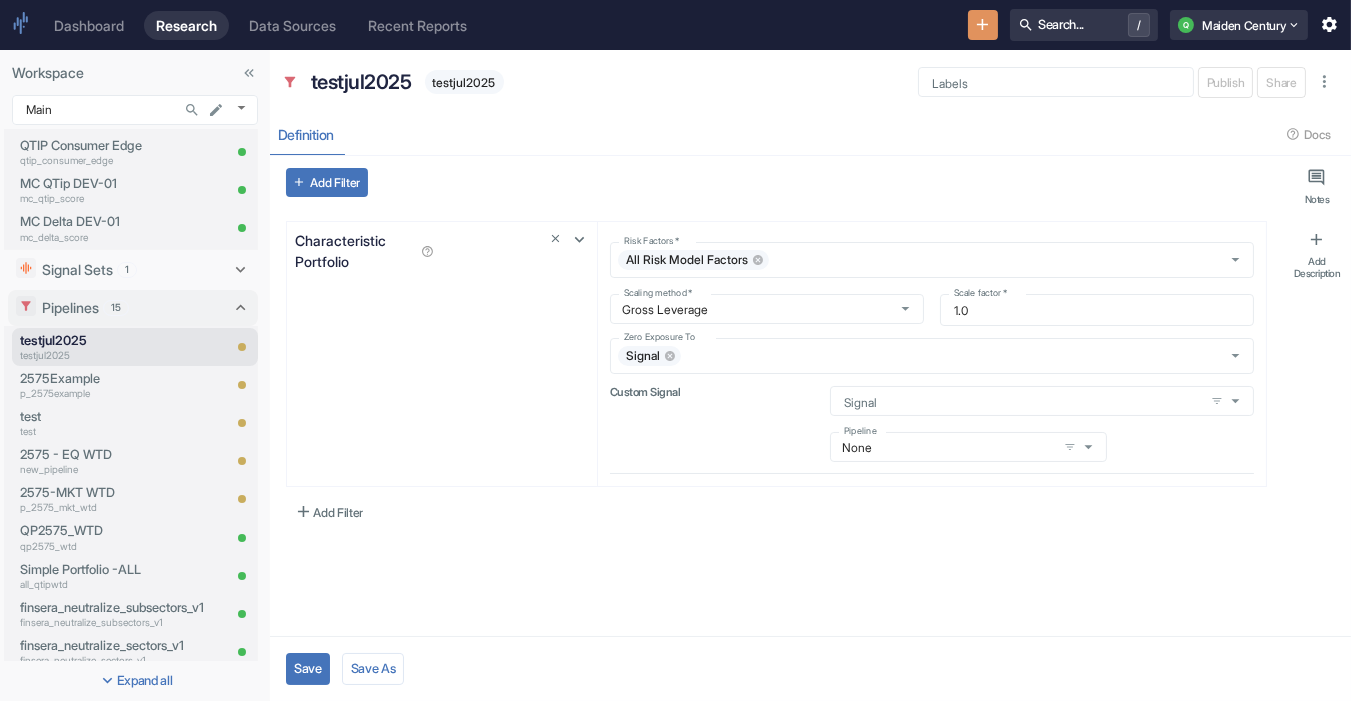 click on "Characteristic Portfolio Risk Factors   * All Risk Model Factors Risk Factors   * Scaling method   * Gross Leverage Scaling method   * Scale factor   * 1.0 Scale factor   * Zero Exposure To Signal Zero Exposure To Custom Signal Signal Signal Pipeline None Pipeline Add Filter" at bounding box center [776, 374] 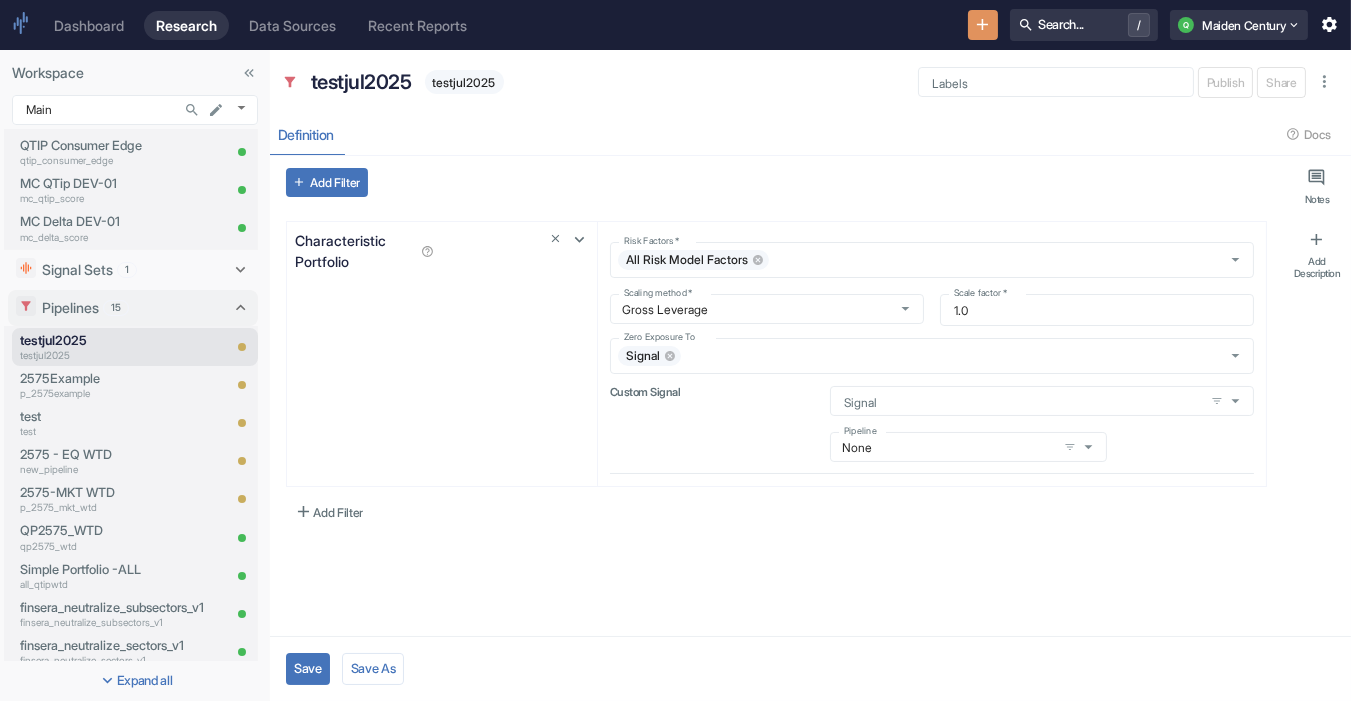 click on "Add Filter" at bounding box center (328, 512) 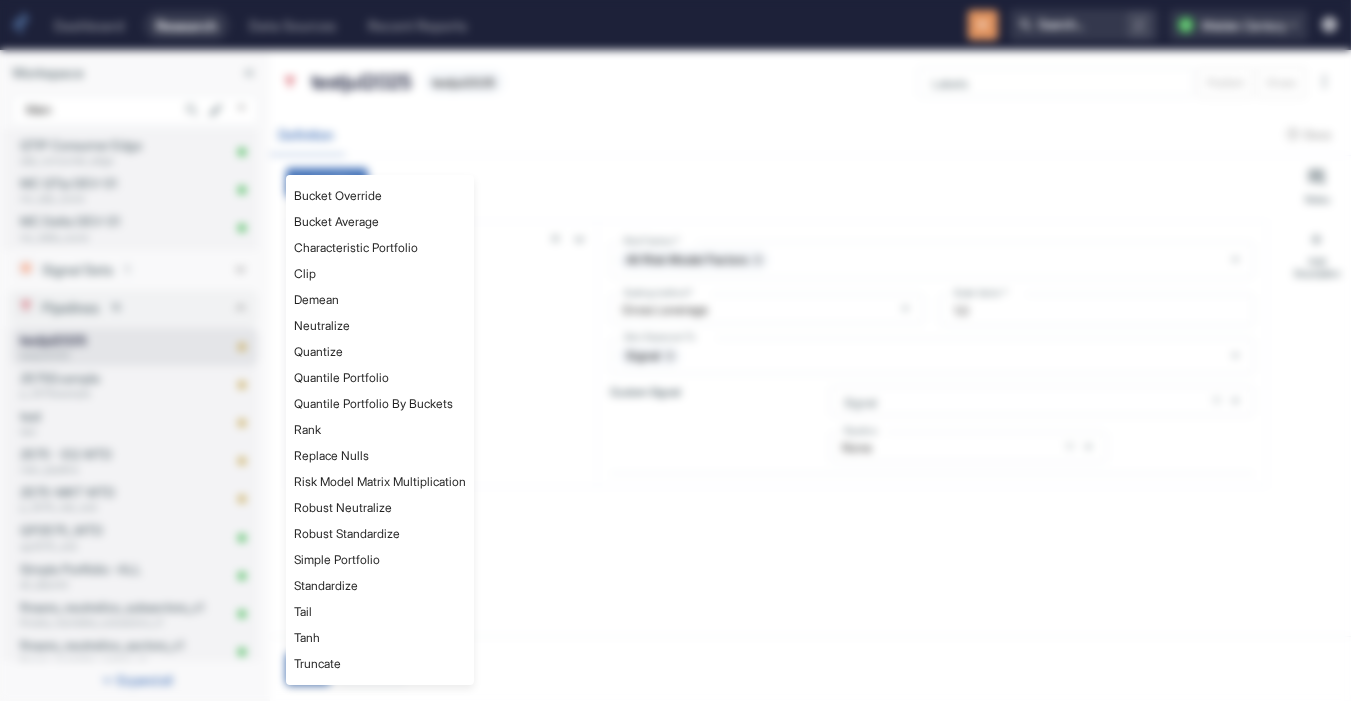 click at bounding box center (675, 350) 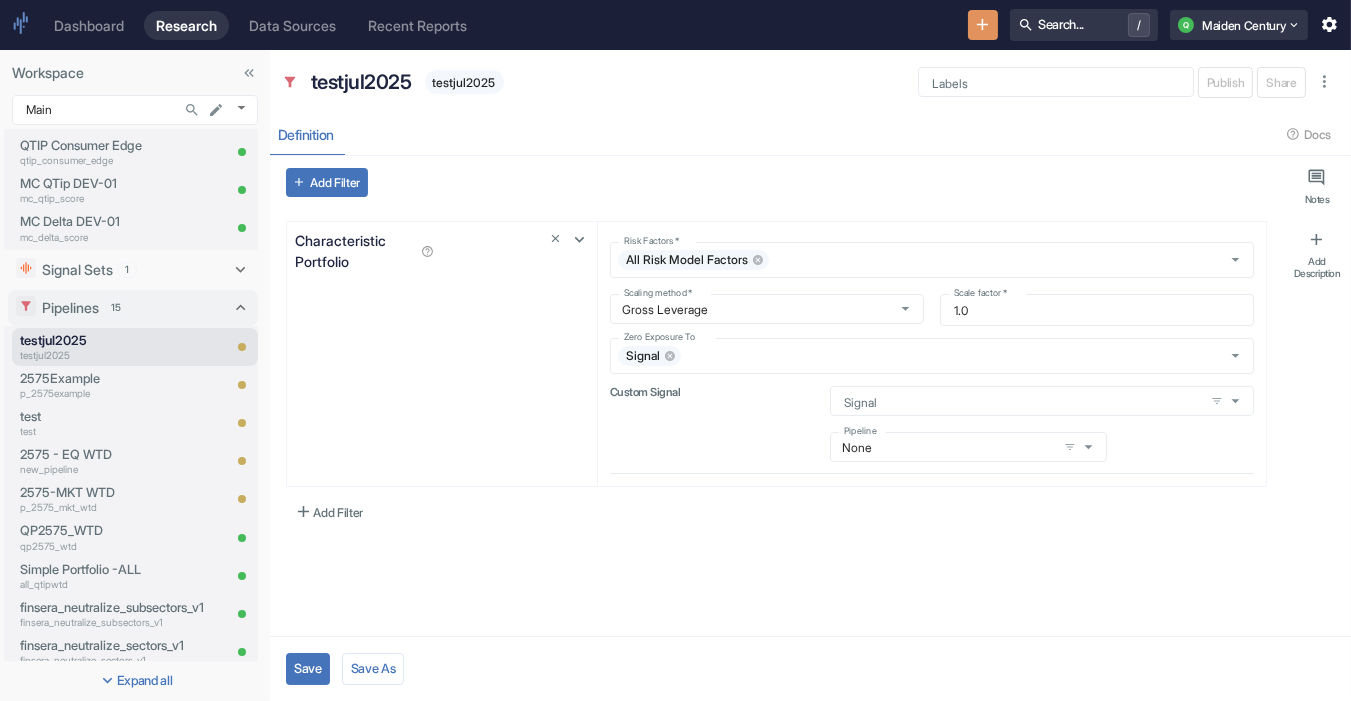 click on "Characteristic Portfolio" at bounding box center (442, 354) 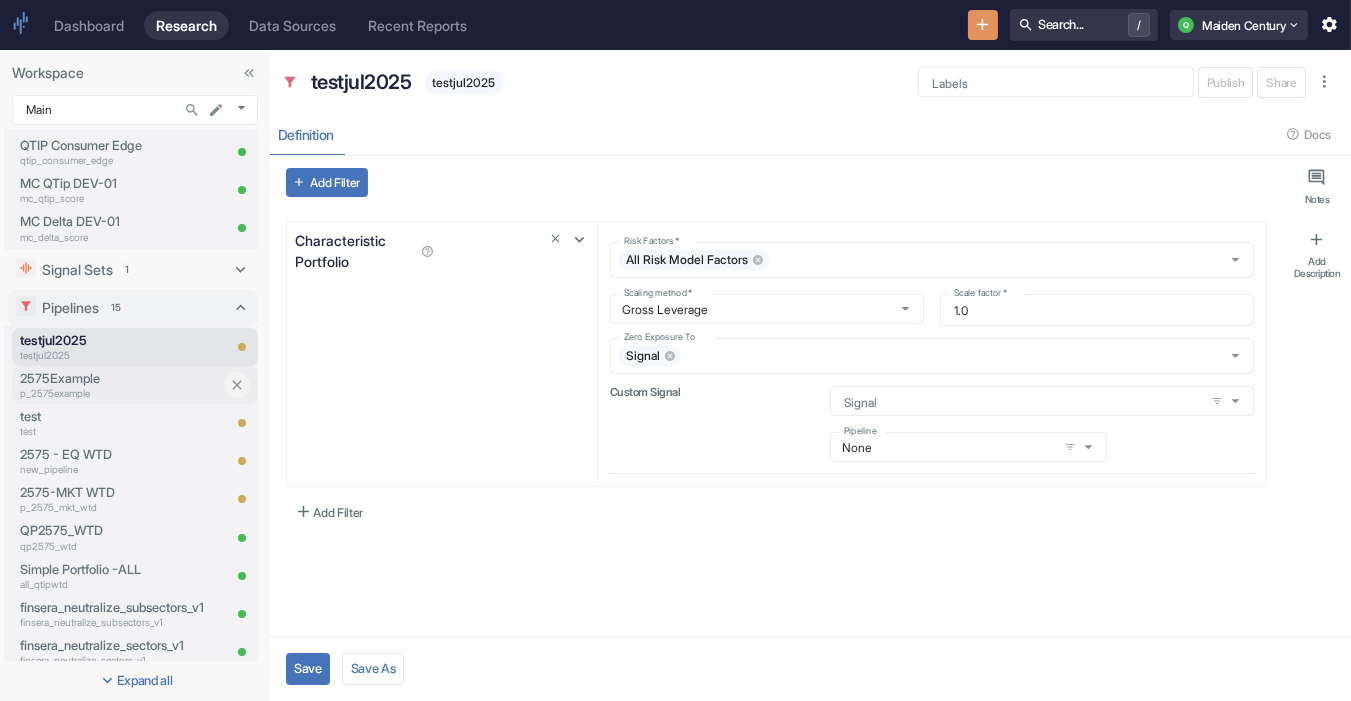 click on "2575Example p_2575example" at bounding box center [116, 385] 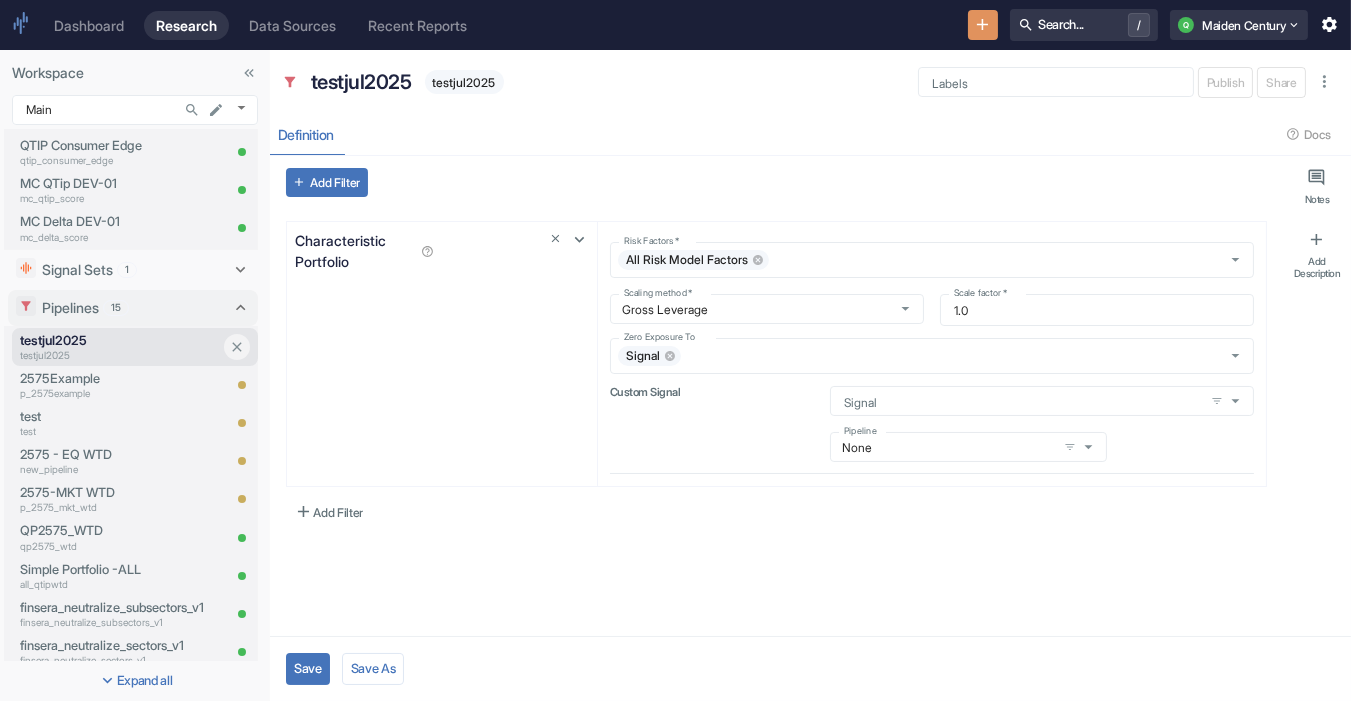 click on "testjul2025" at bounding box center [120, 355] 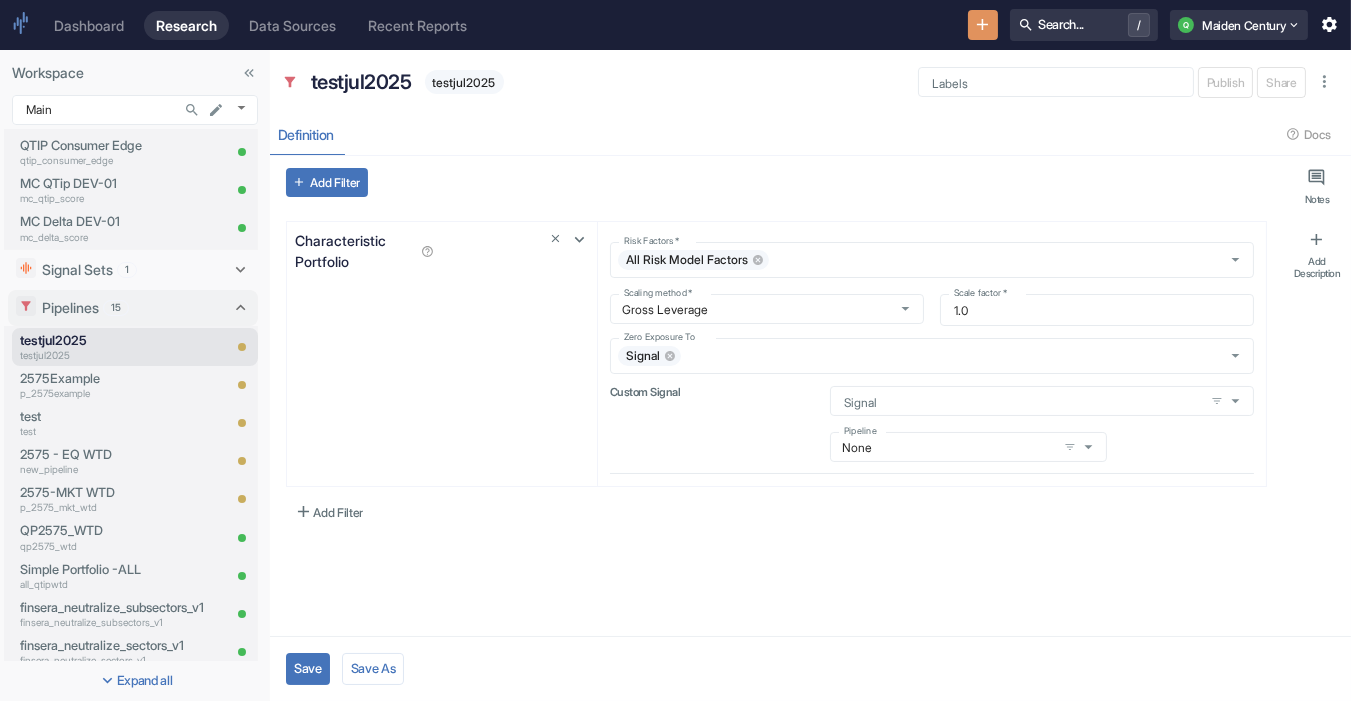 click on "Characteristic Portfolio" at bounding box center [442, 354] 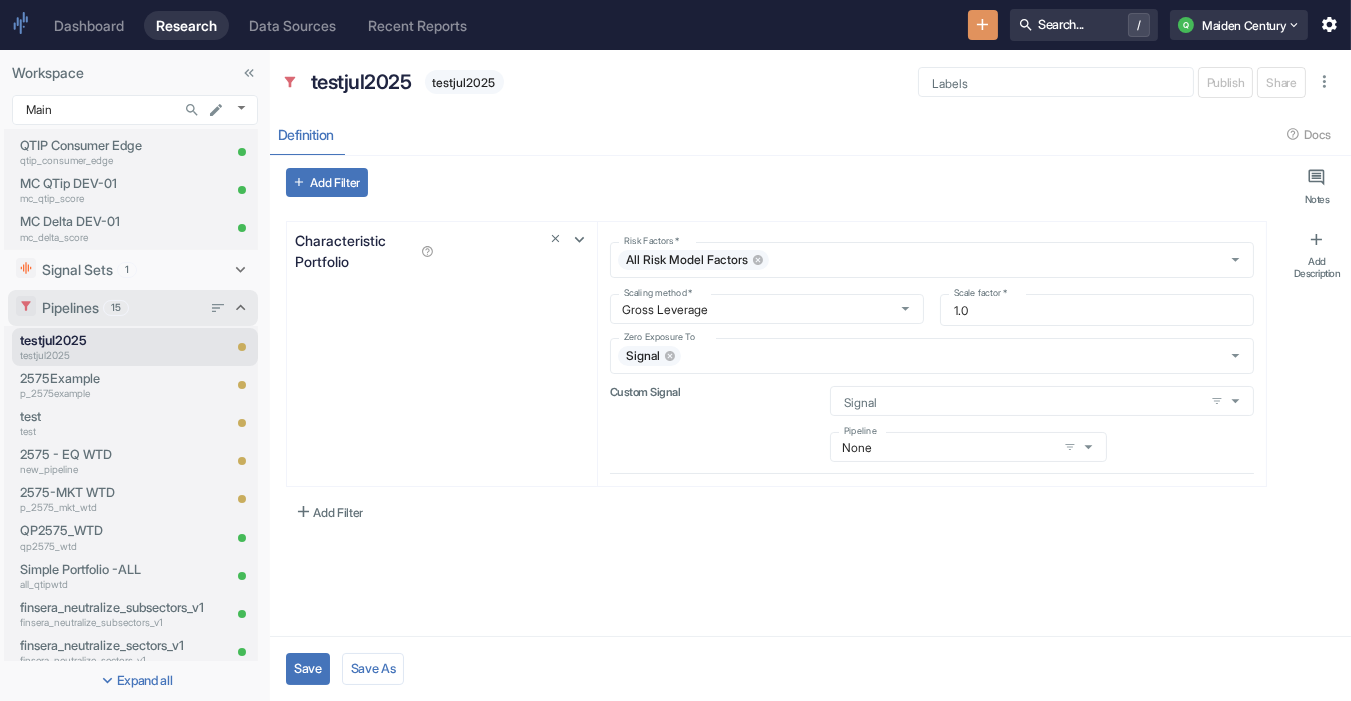 click 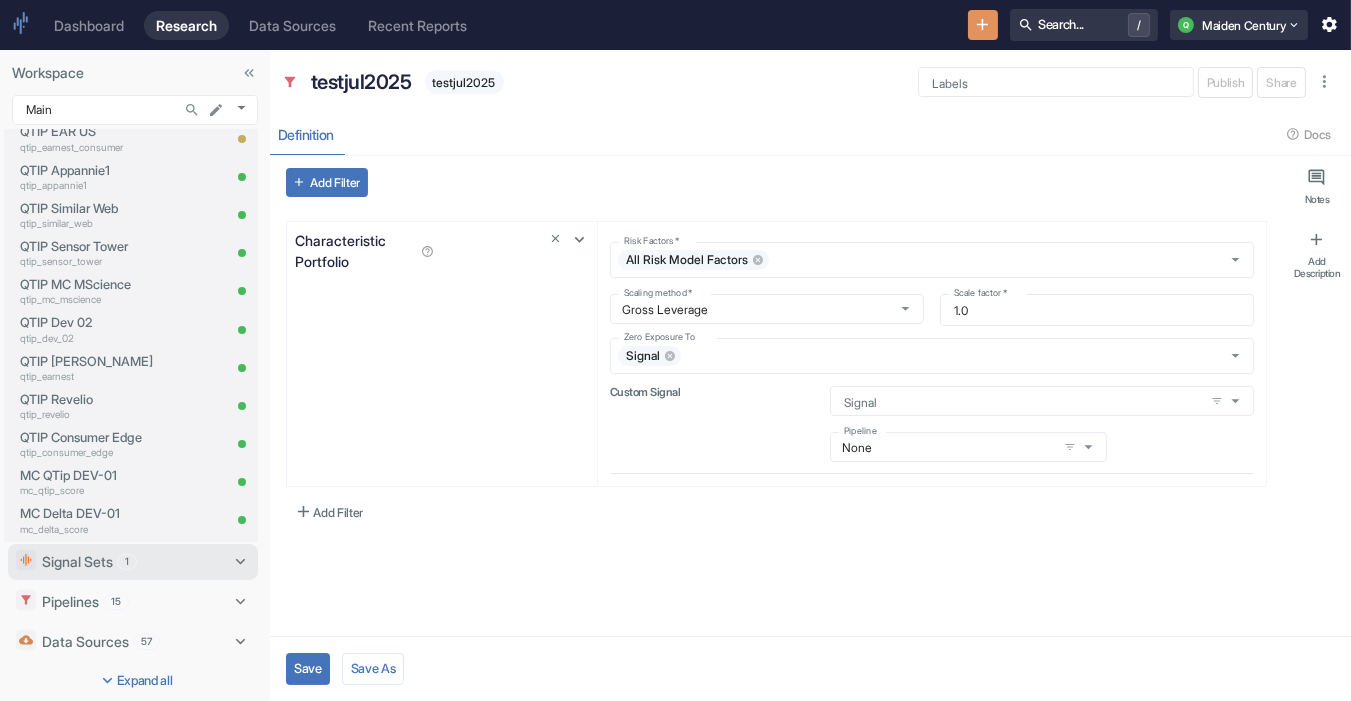 click on "Signal Sets 1" at bounding box center [134, 561] 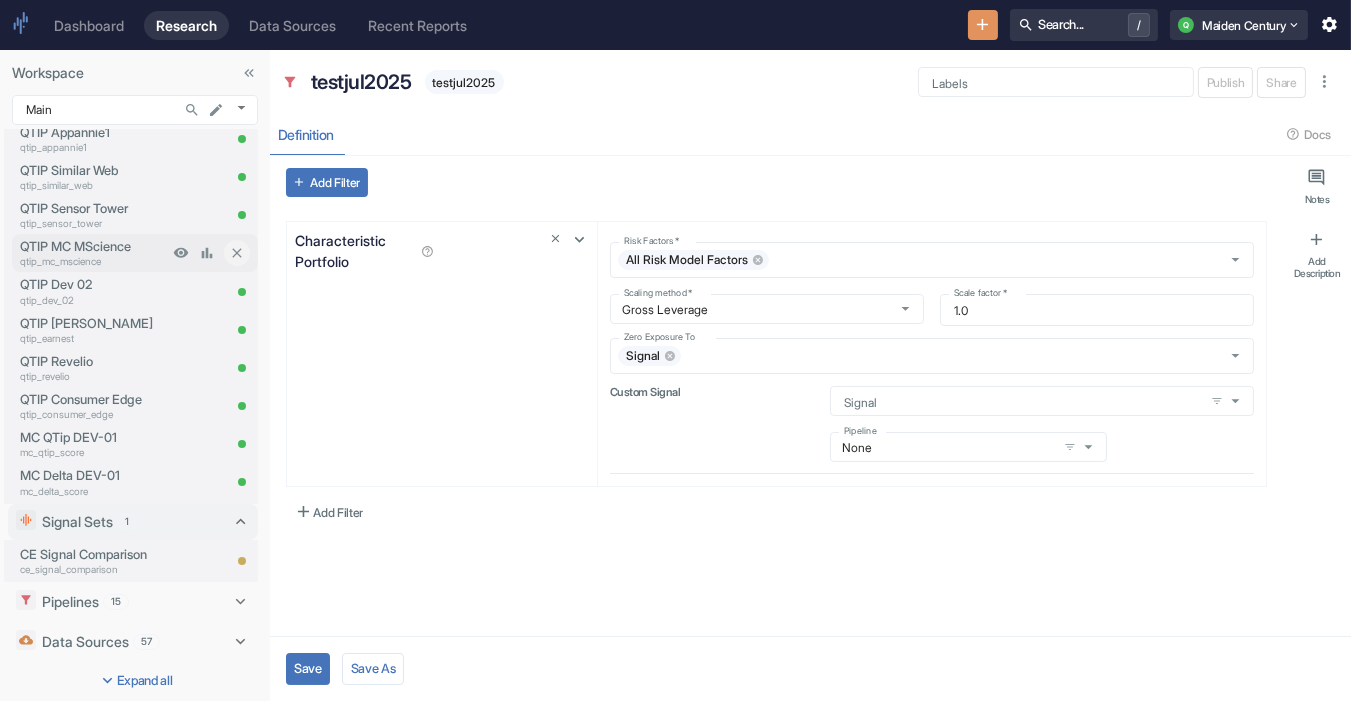 type on "x" 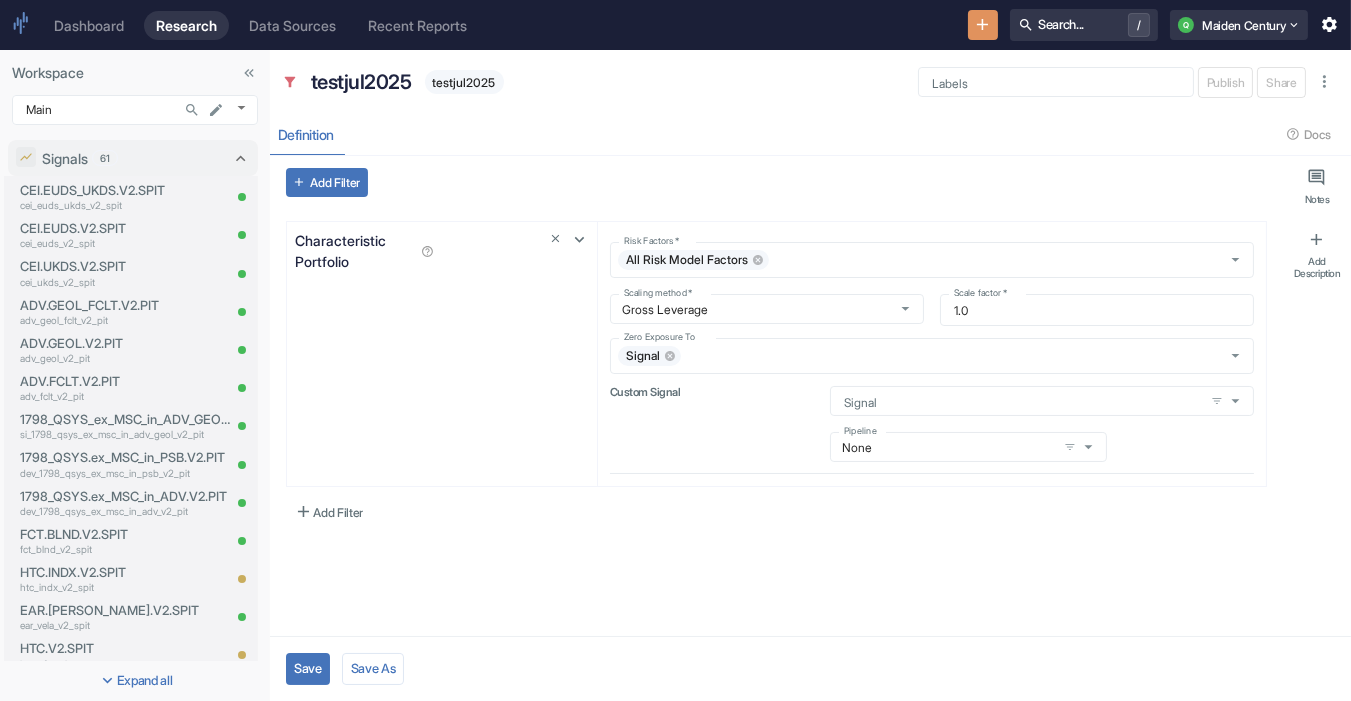scroll, scrollTop: 0, scrollLeft: 0, axis: both 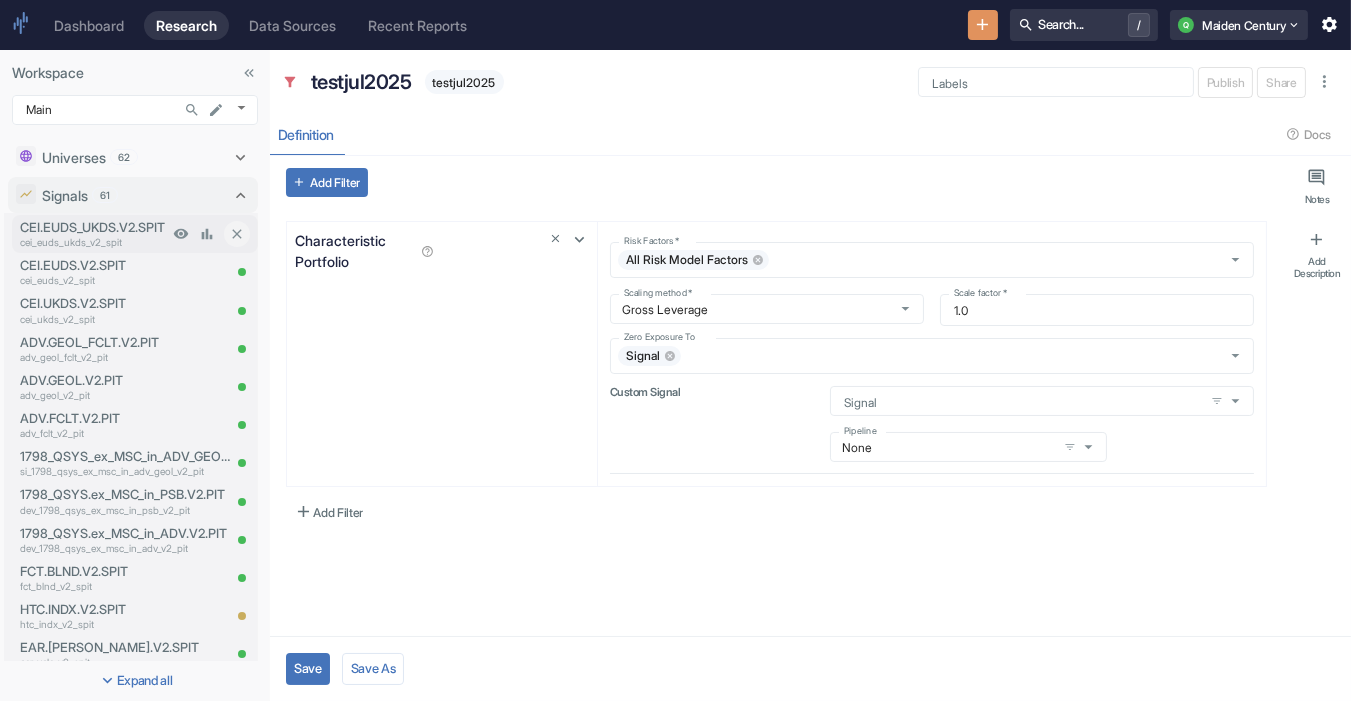 click on "cei_euds_ukds_v2_spit" at bounding box center [94, 242] 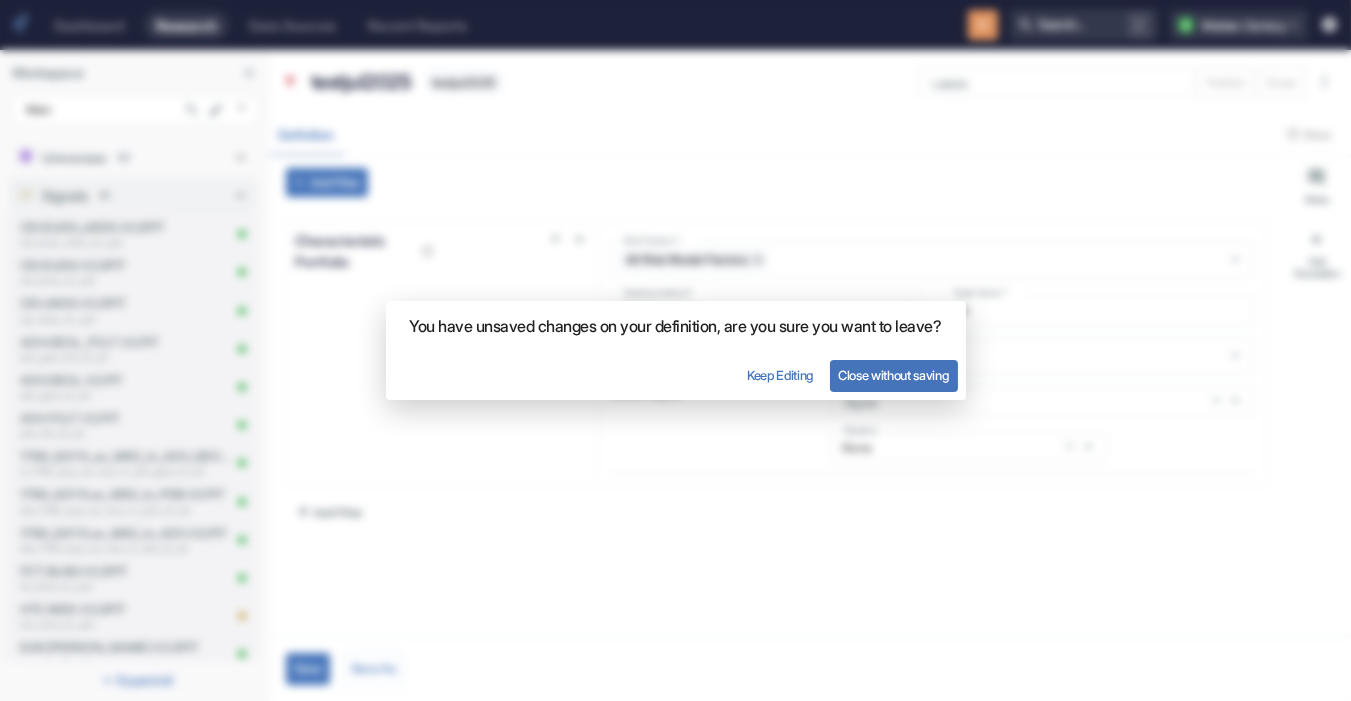 click on "Close without saving" at bounding box center [893, 376] 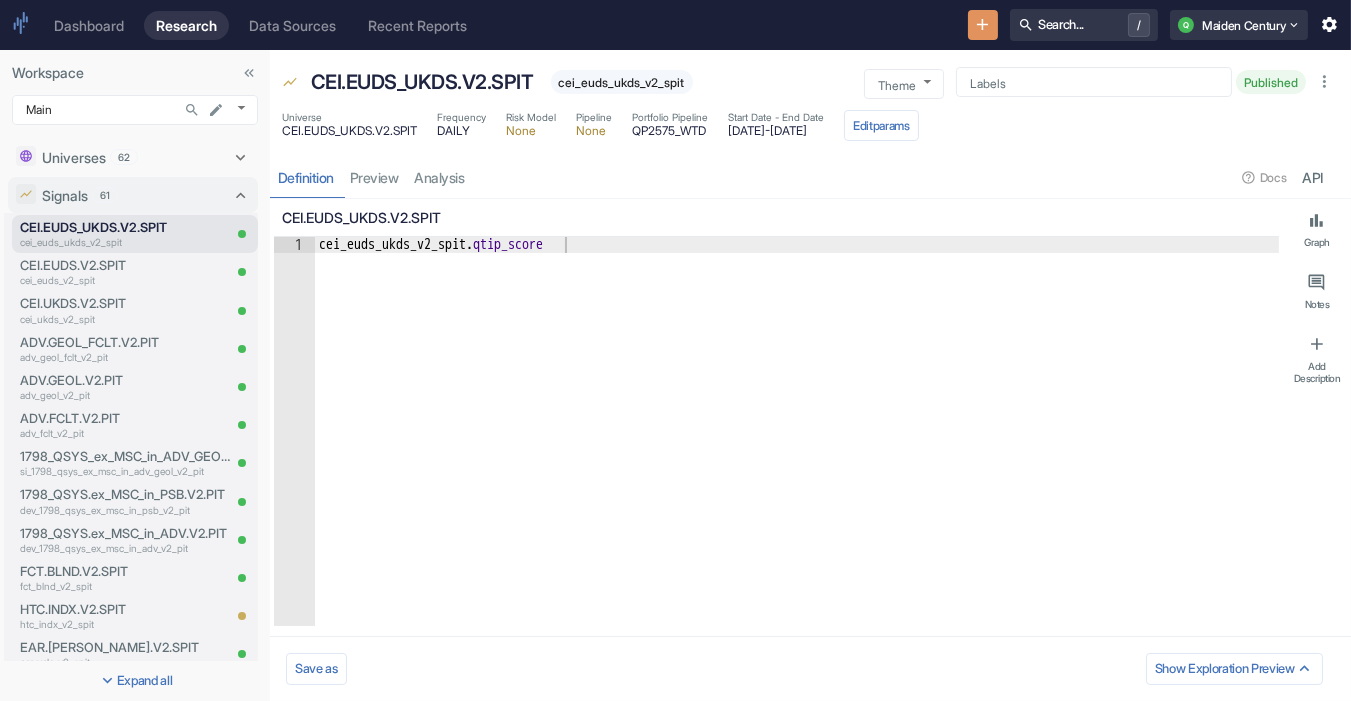 type on "x" 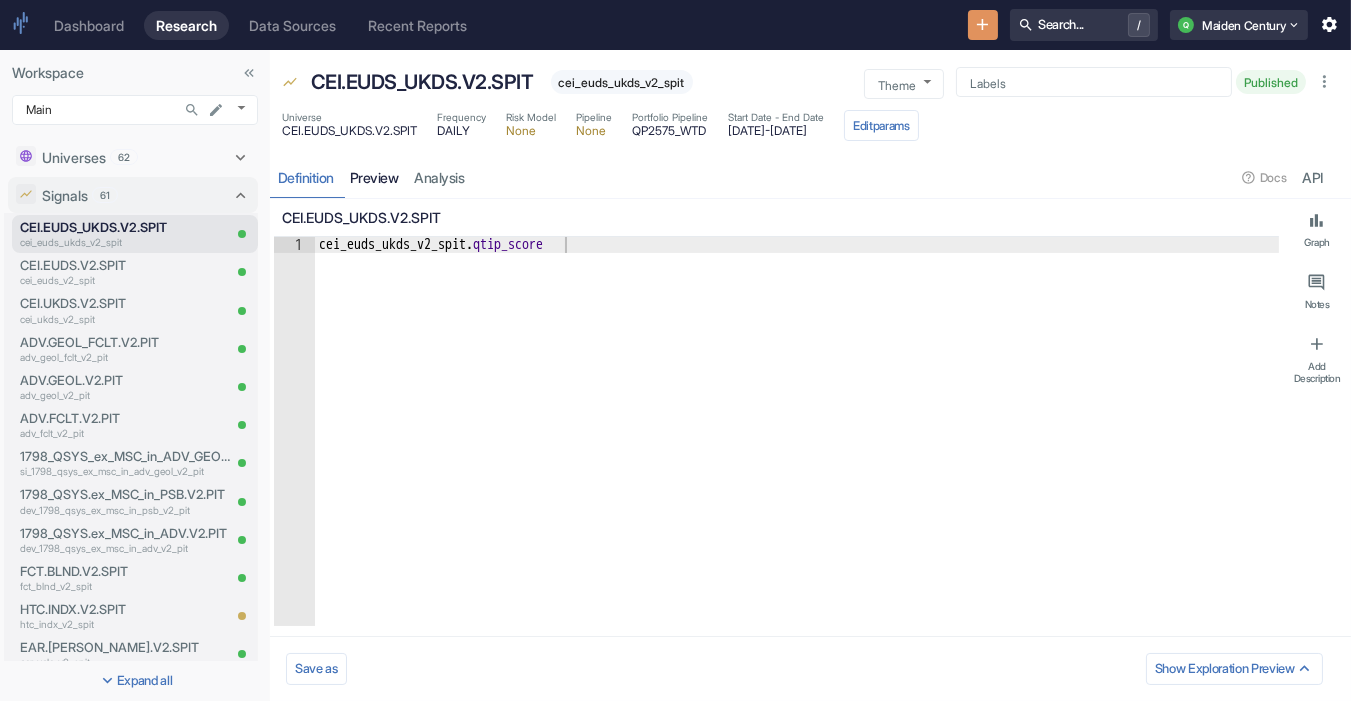 click on "preview" at bounding box center [374, 177] 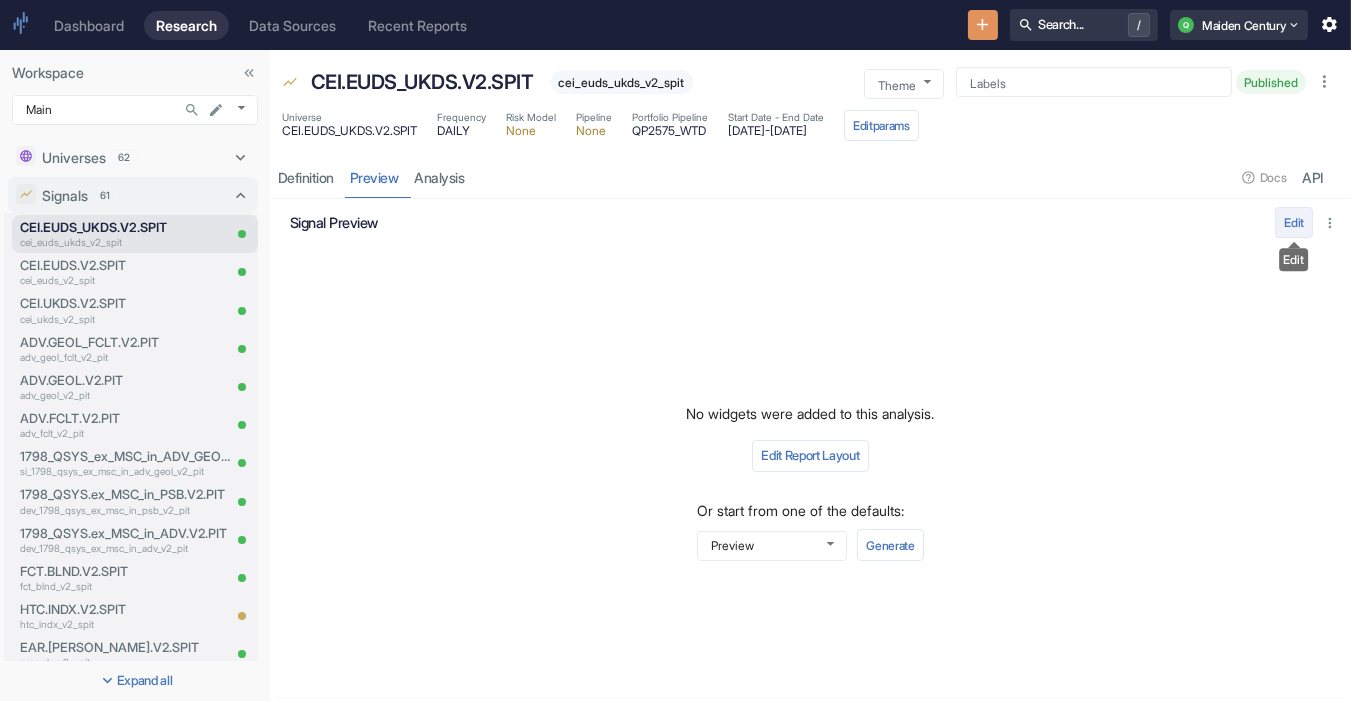 click on "Edit" at bounding box center (1294, 222) 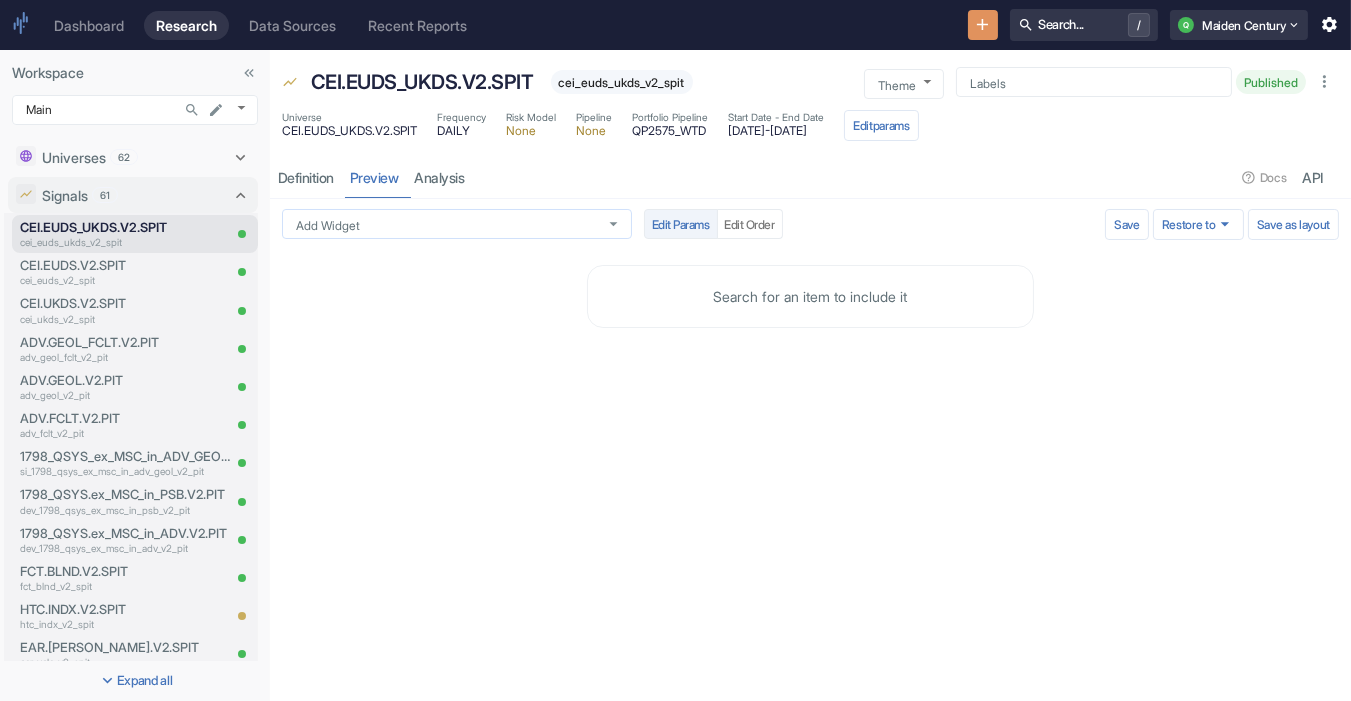 click on "Add Widget" at bounding box center [438, 224] 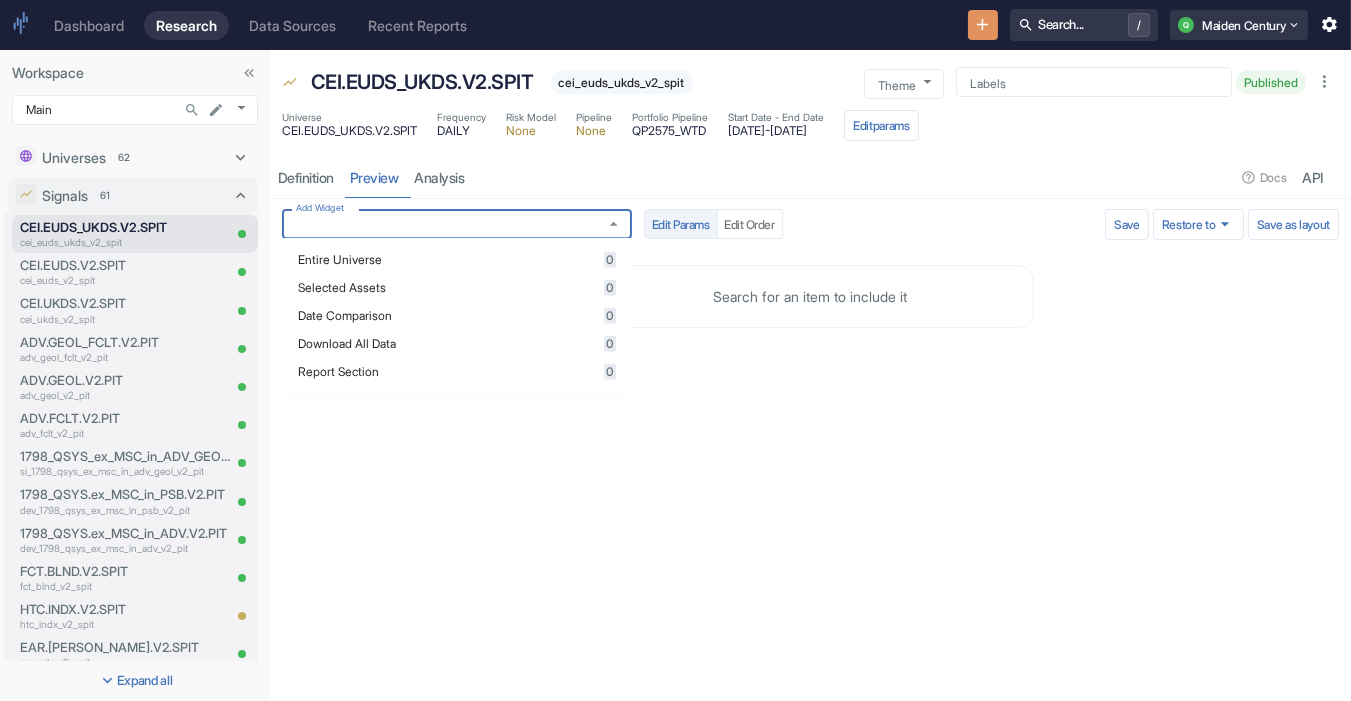 click on "Entire Universe" at bounding box center [448, 260] 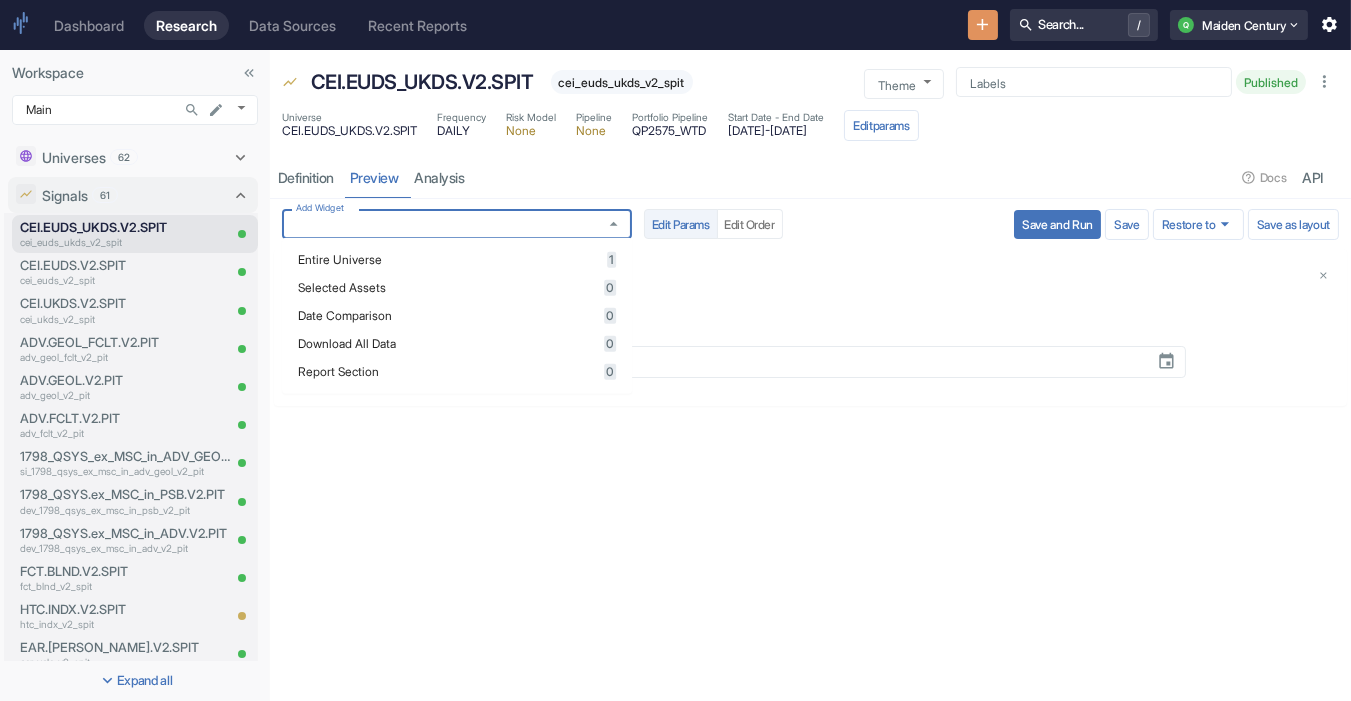 click on "Debug" at bounding box center [736, 314] 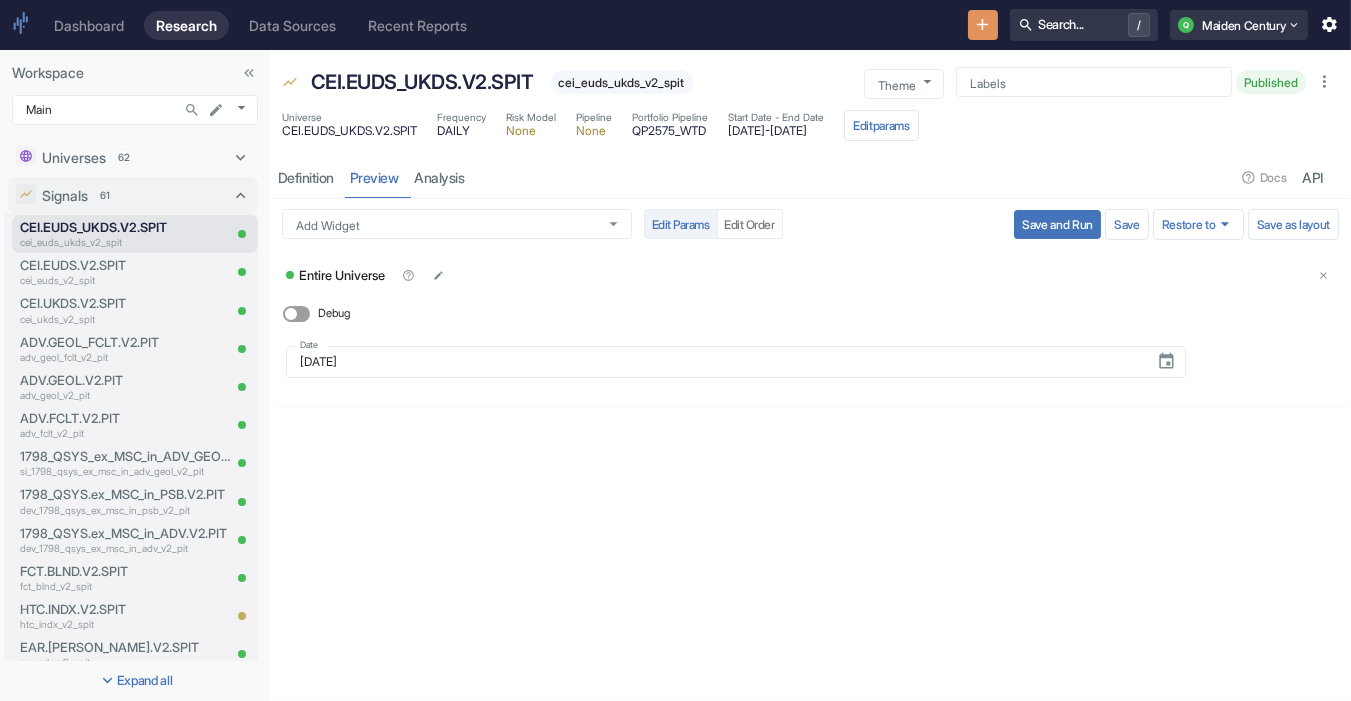 click on "Save and Run" at bounding box center (1057, 224) 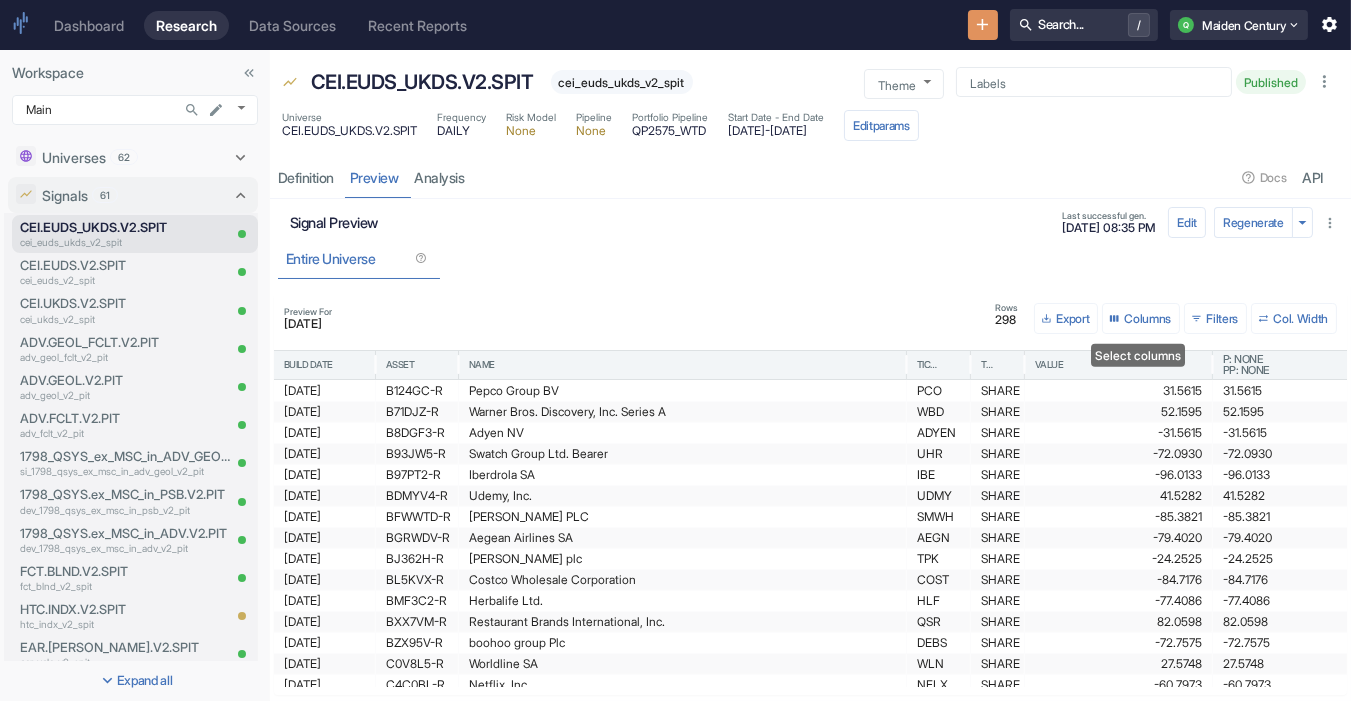 click on "Columns" at bounding box center (1141, 318) 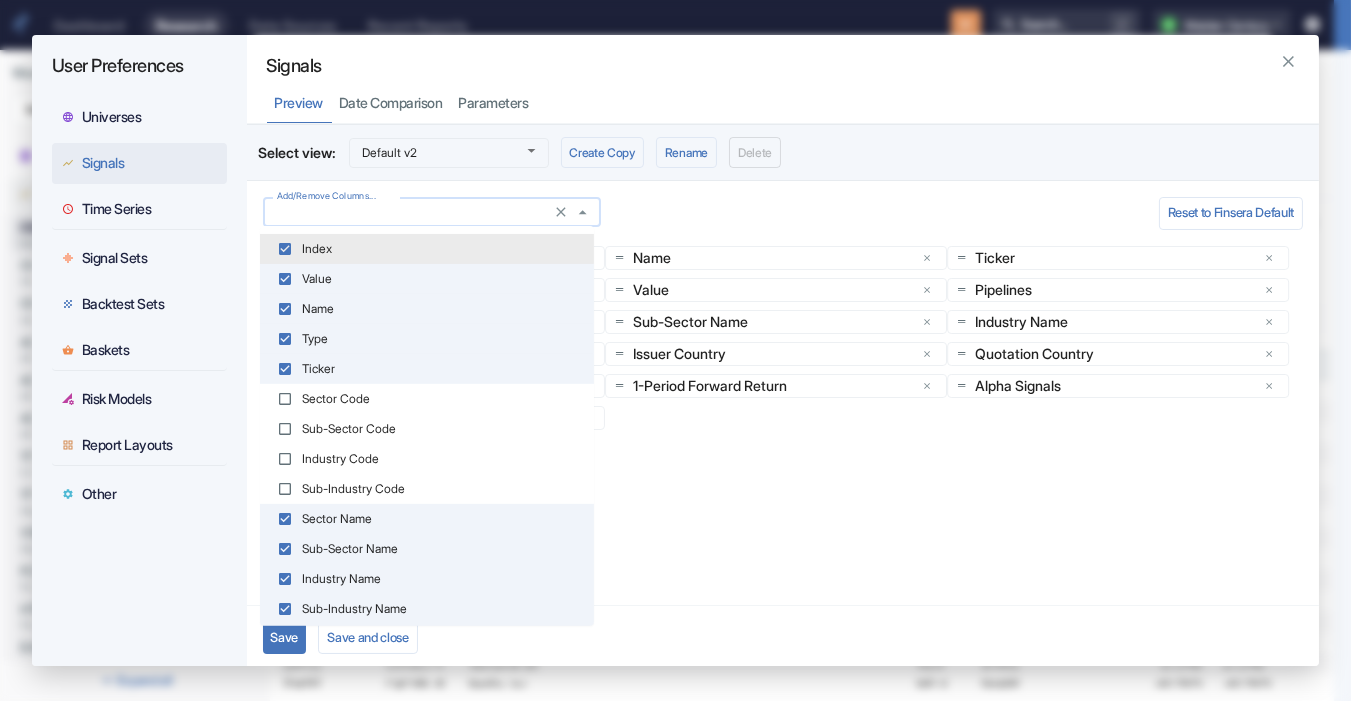 click on "Add/Remove Columns..." at bounding box center (413, 212) 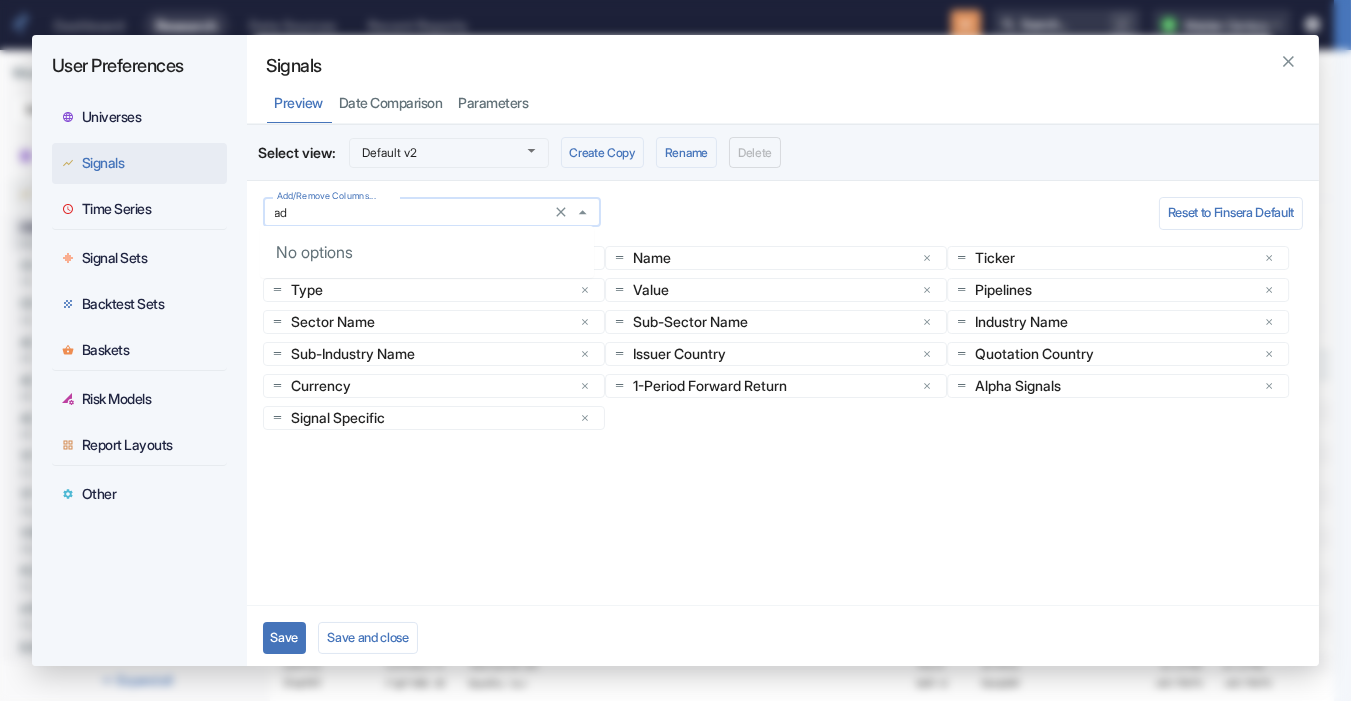 type on "a" 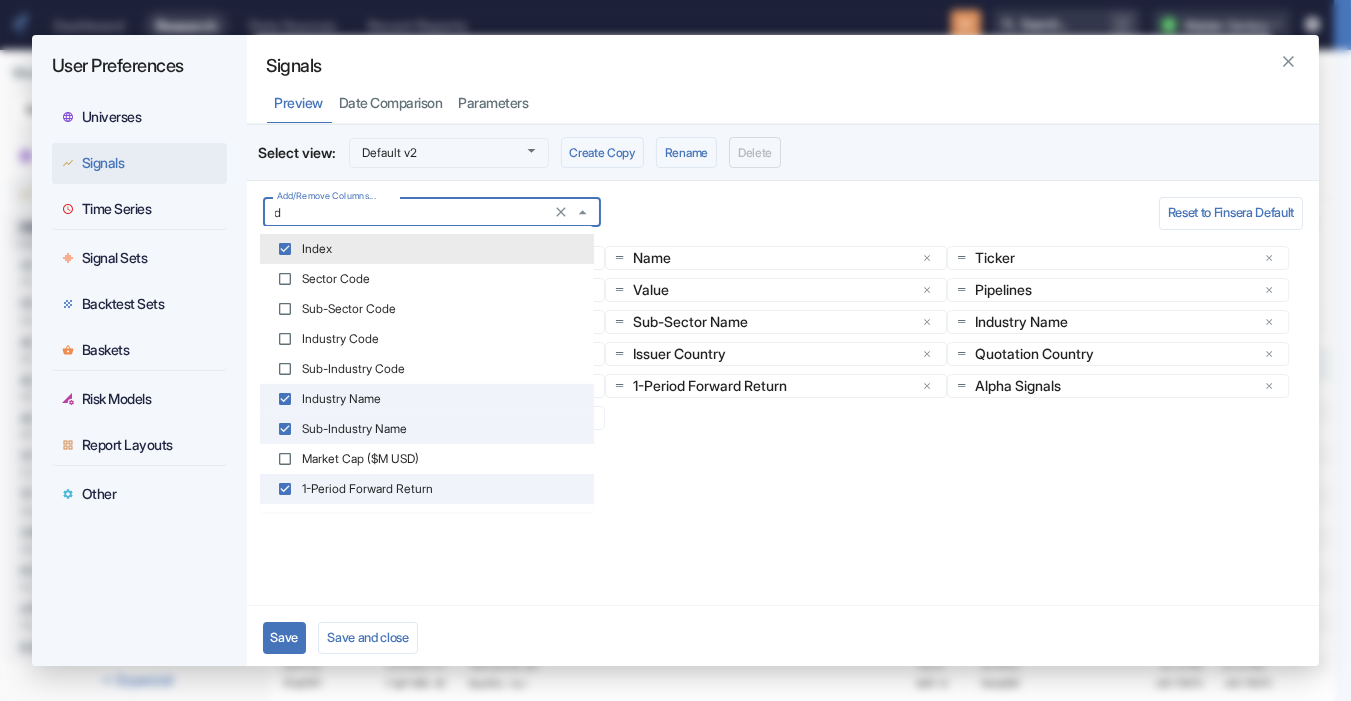 type on "d" 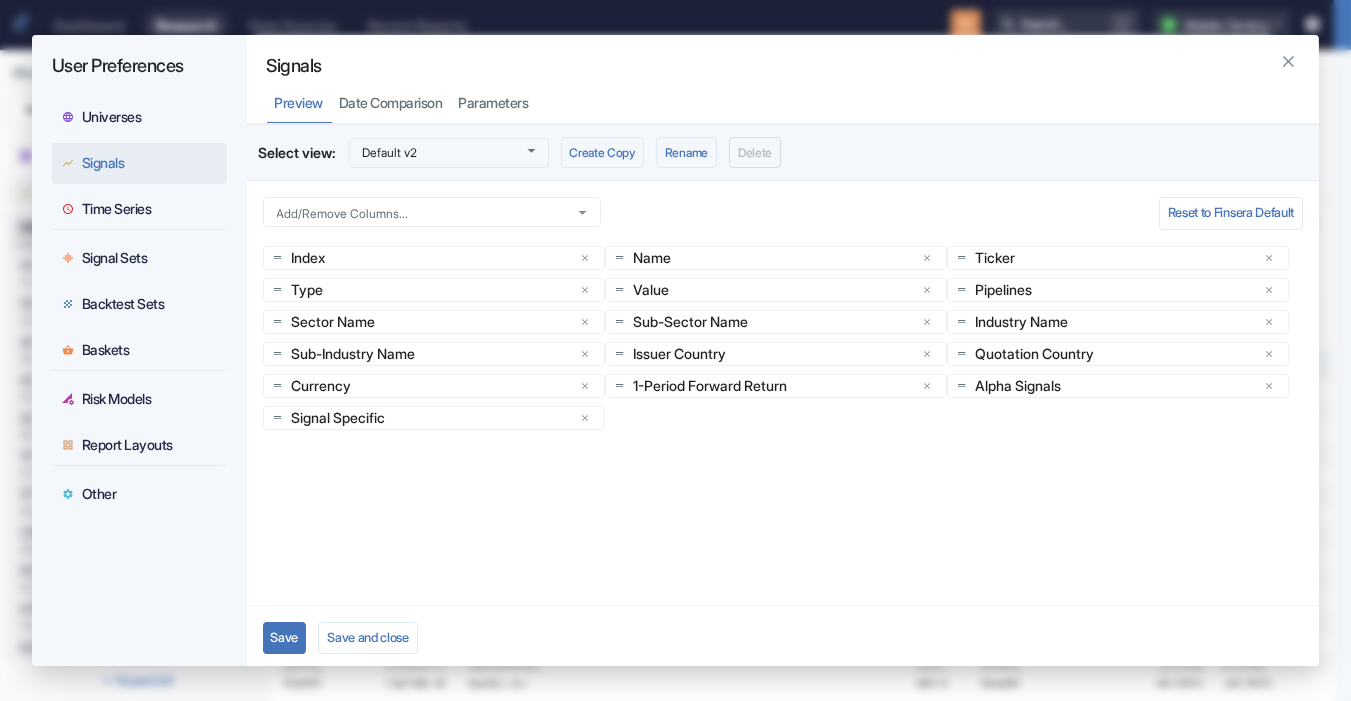 click on "Add/Remove Columns... Add/Remove Columns... Reset to Finsera Default Index Name Ticker Type Value Pipelines Sector Name Sub-Sector Name Industry Name Sub-Industry Name Issuer Country Quotation Country Currency 1-Period Forward Return Alpha Signals Signal Specific" at bounding box center (783, 311) 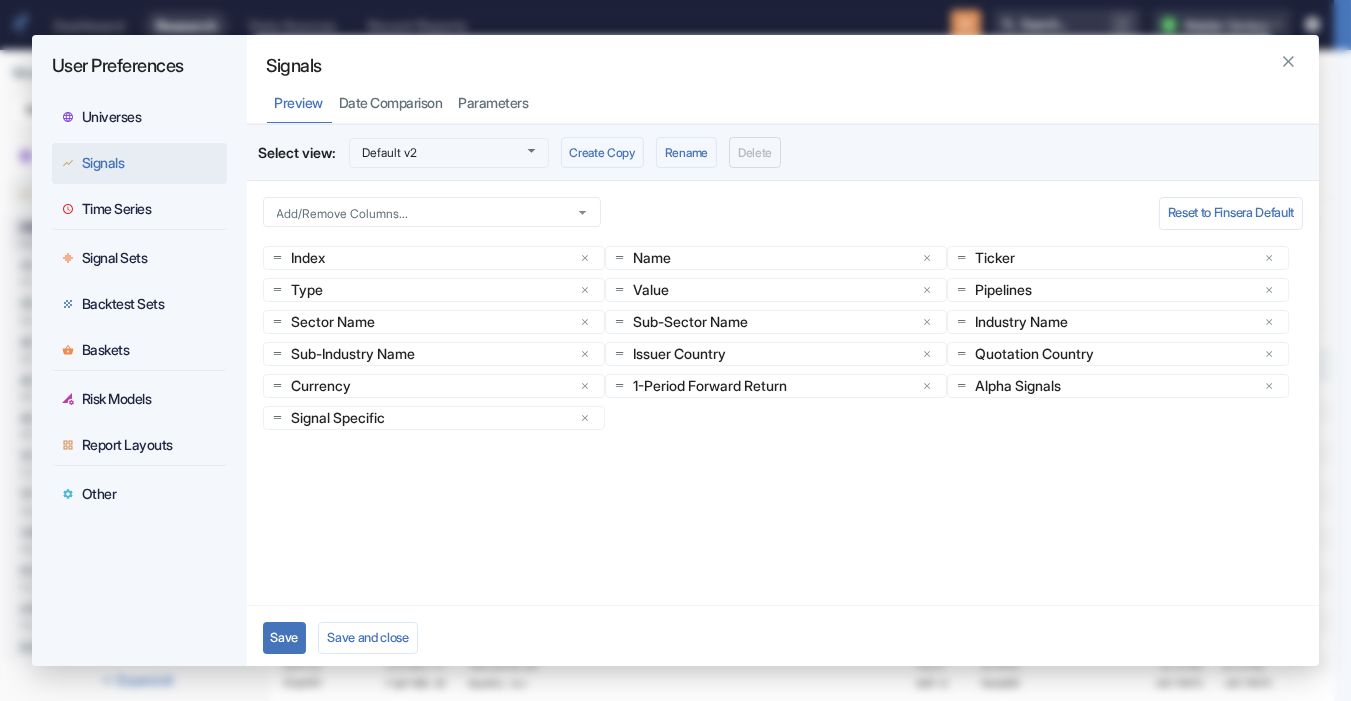 click 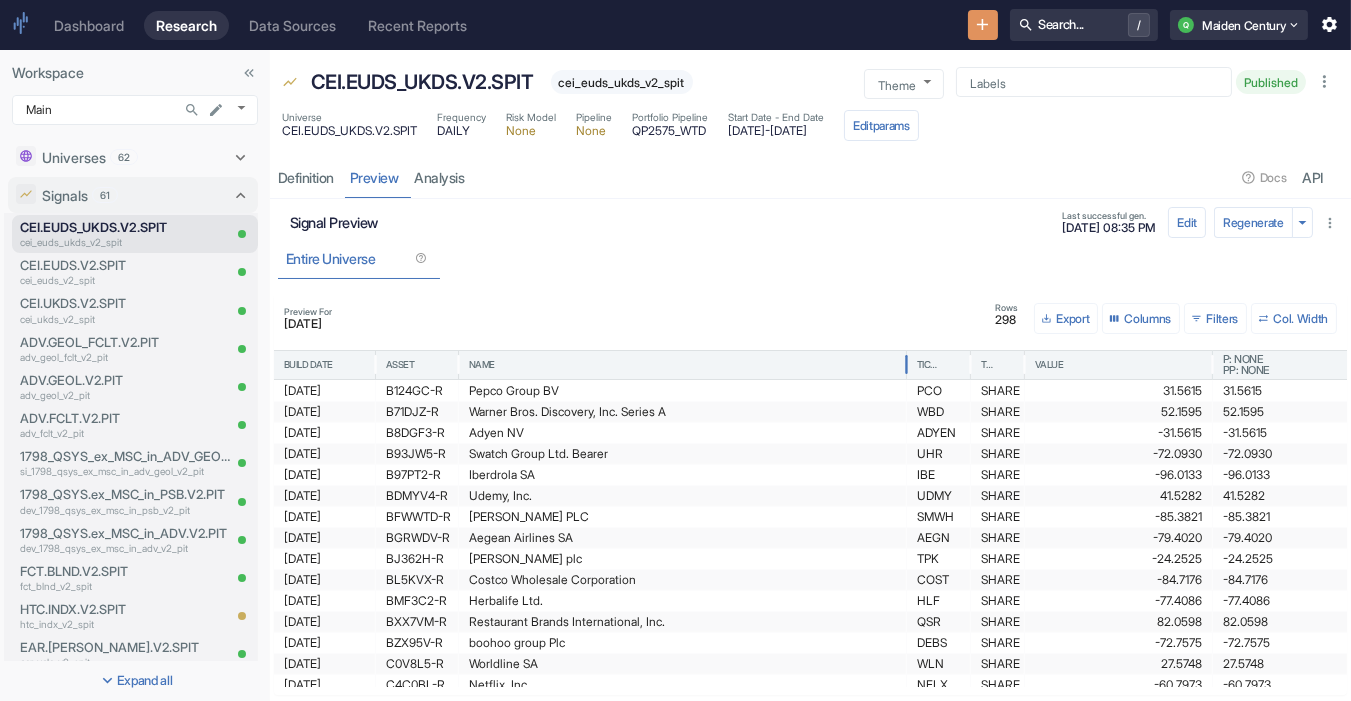 click on "Name" at bounding box center [682, 365] 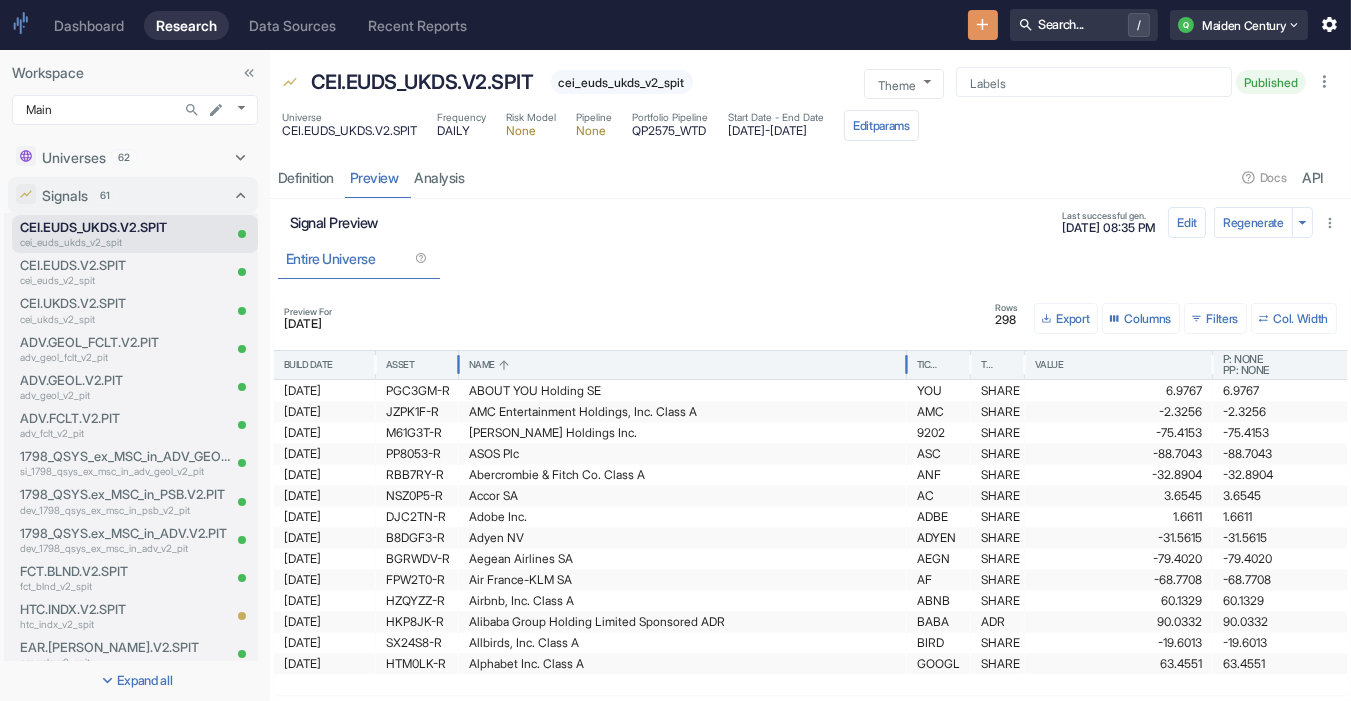 scroll, scrollTop: 0, scrollLeft: 85, axis: horizontal 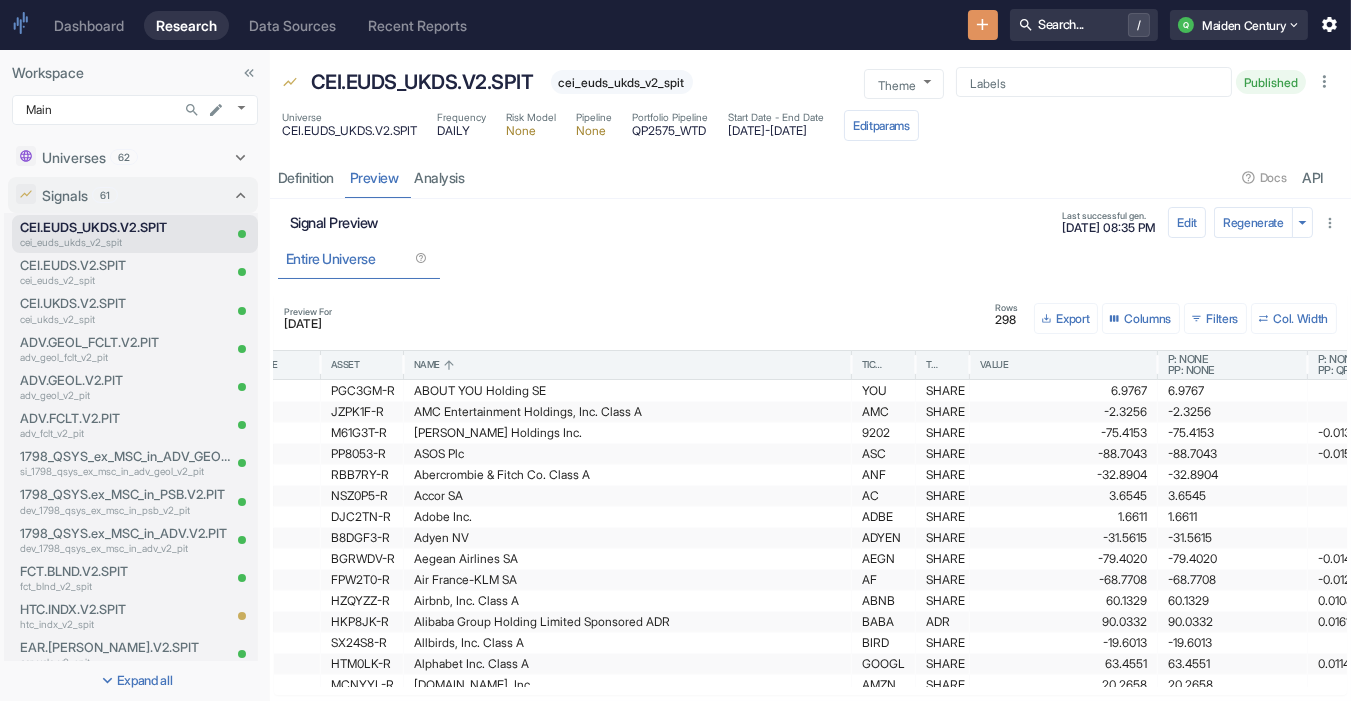click on "-32.8904" at bounding box center [1063, 475] 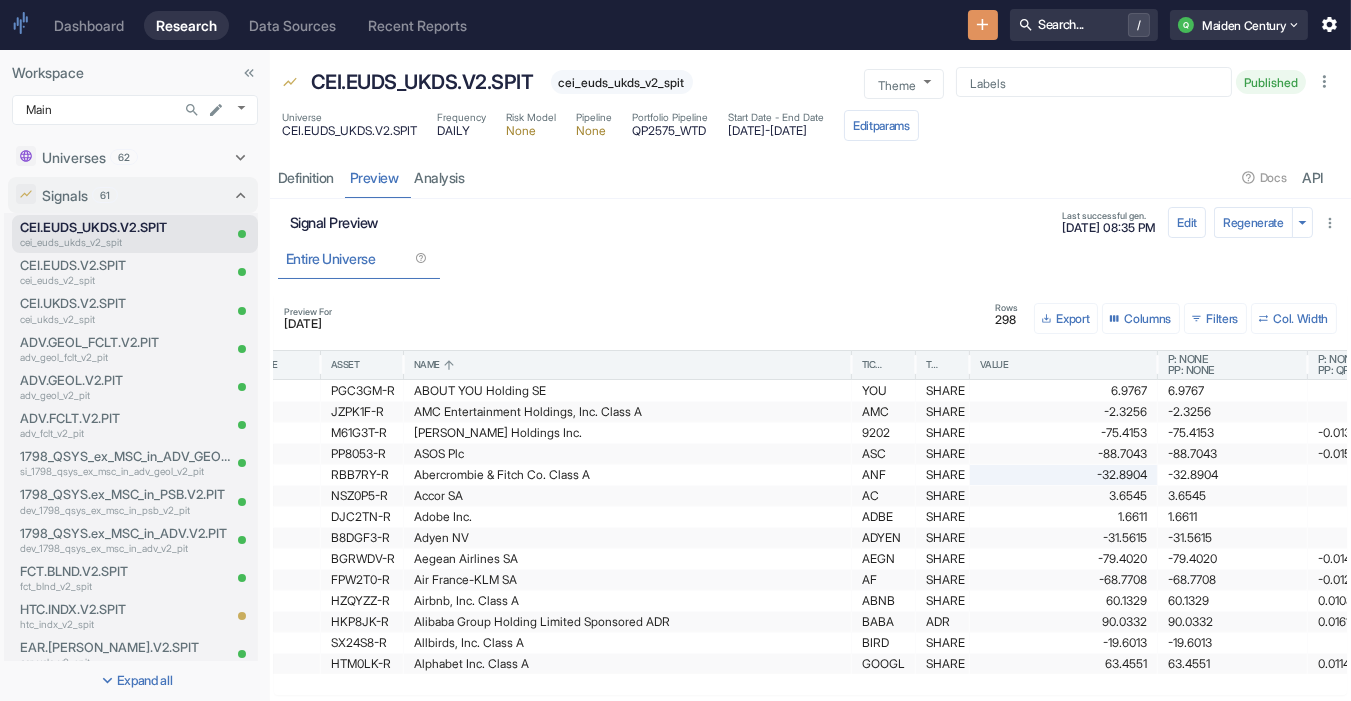scroll, scrollTop: 0, scrollLeft: 51, axis: horizontal 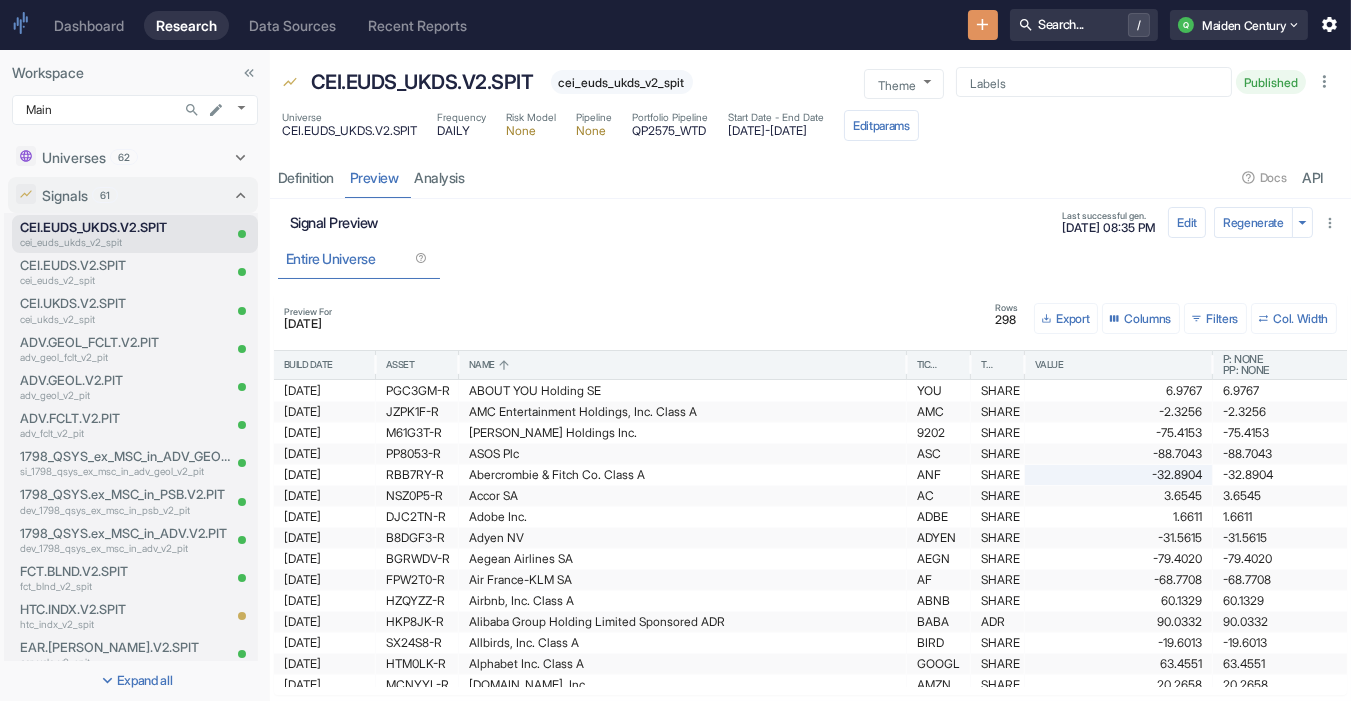 click on "6.9767" at bounding box center (1118, 391) 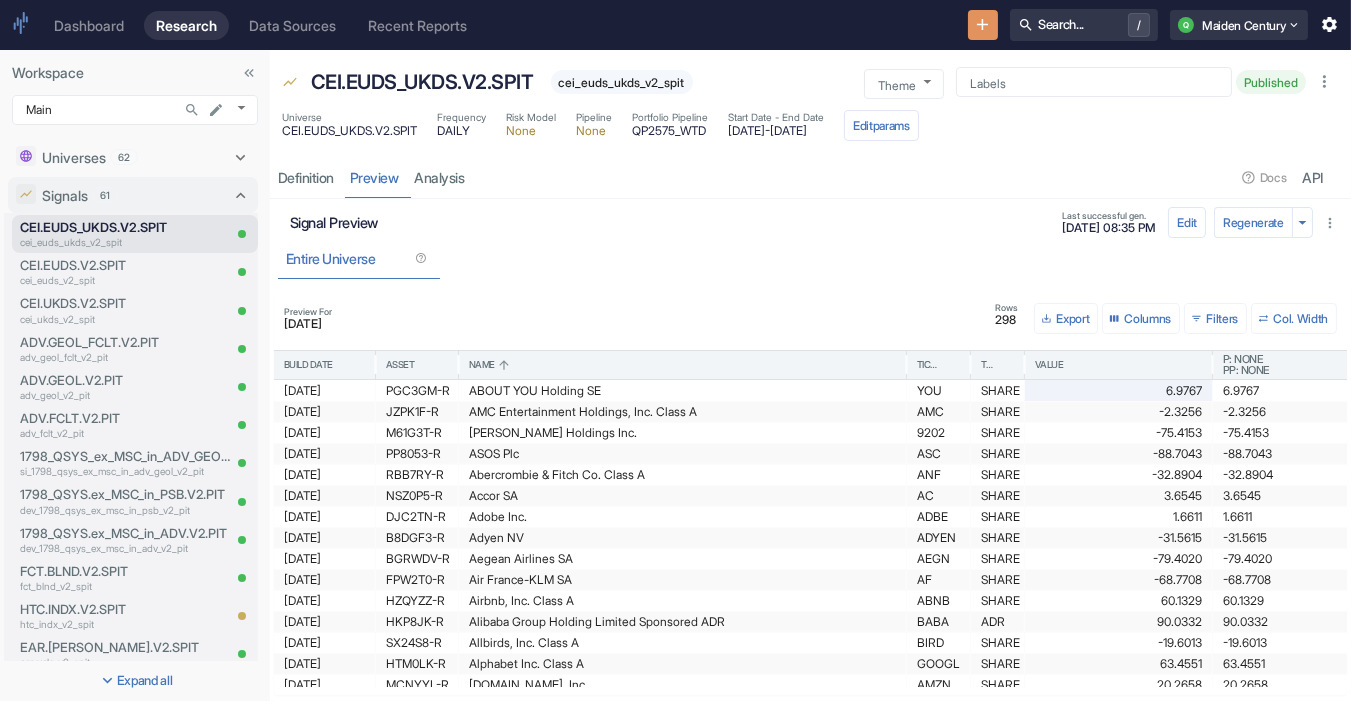 click on "-75.4153" at bounding box center (1118, 433) 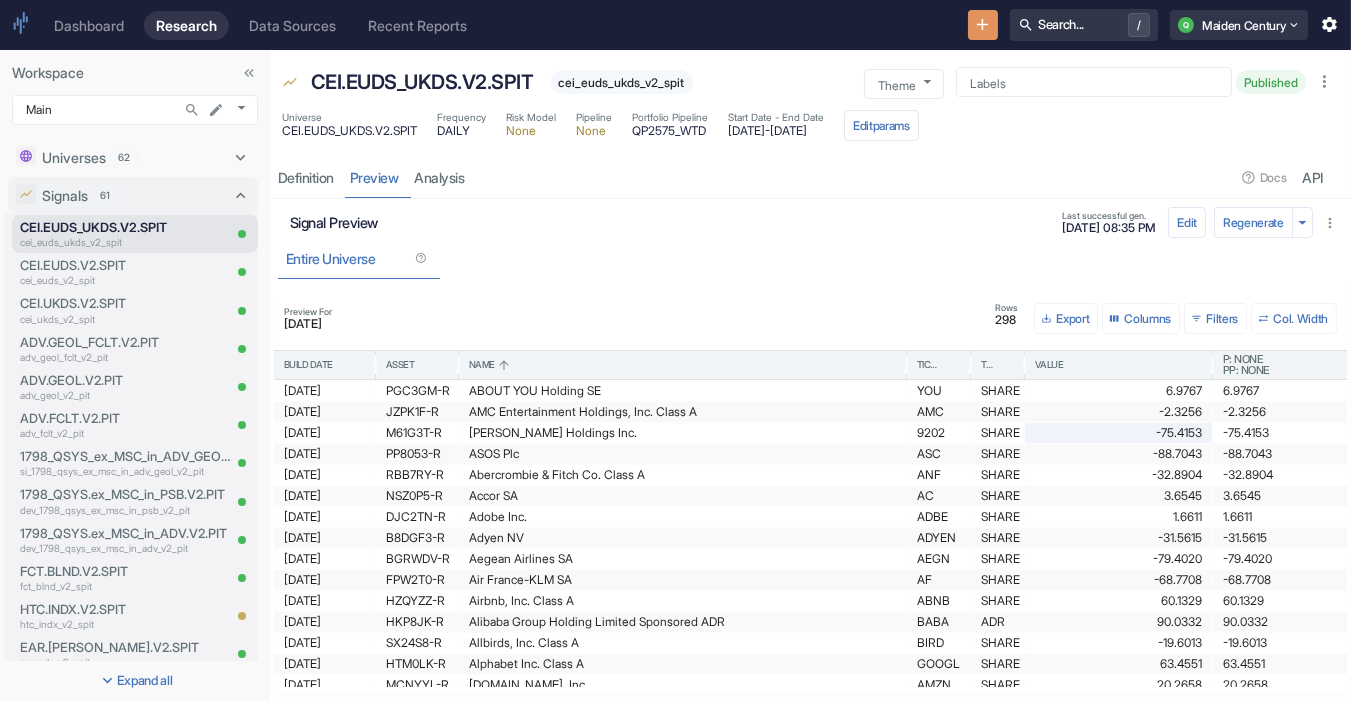 click on "-88.7043" at bounding box center [1118, 454] 